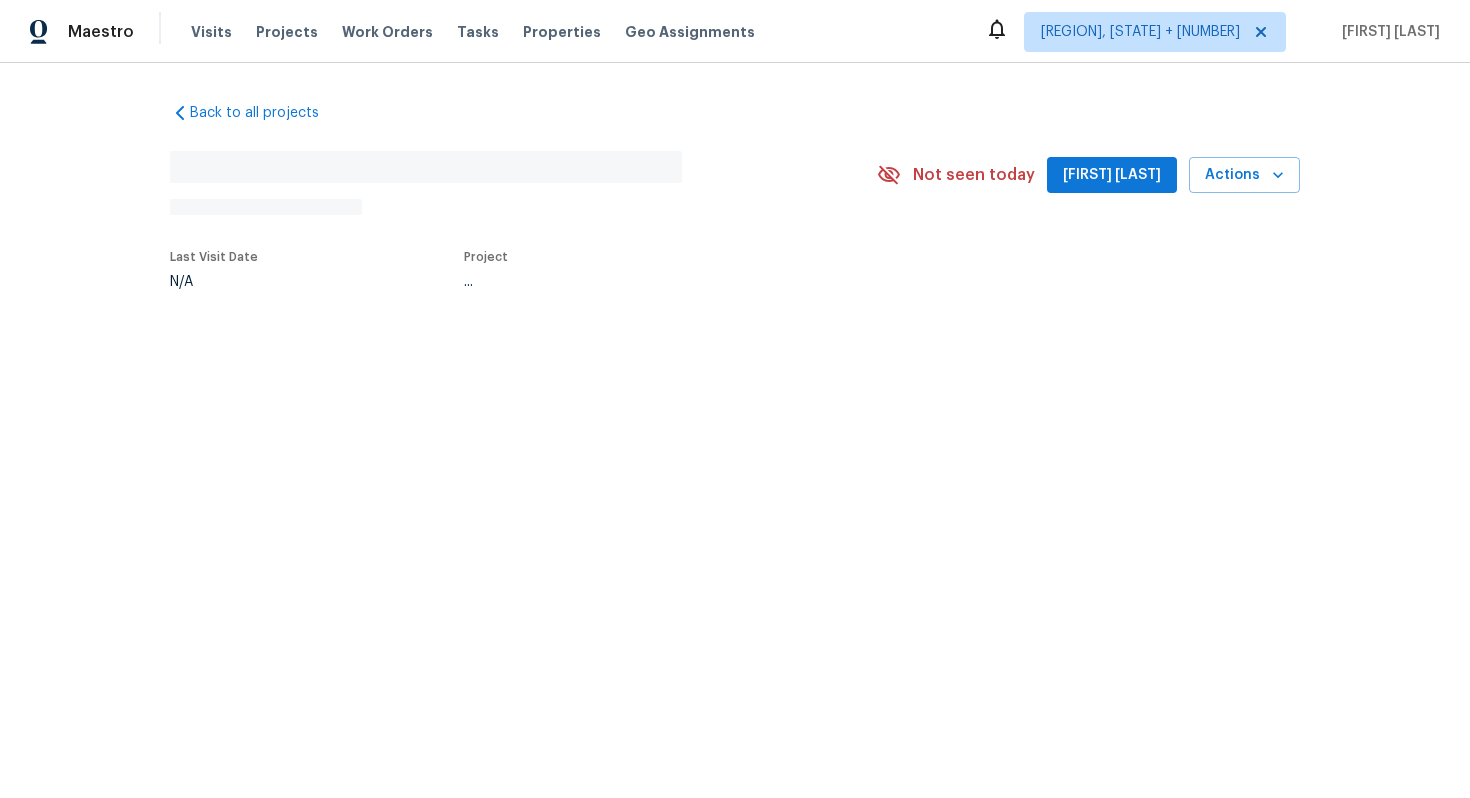scroll, scrollTop: 0, scrollLeft: 0, axis: both 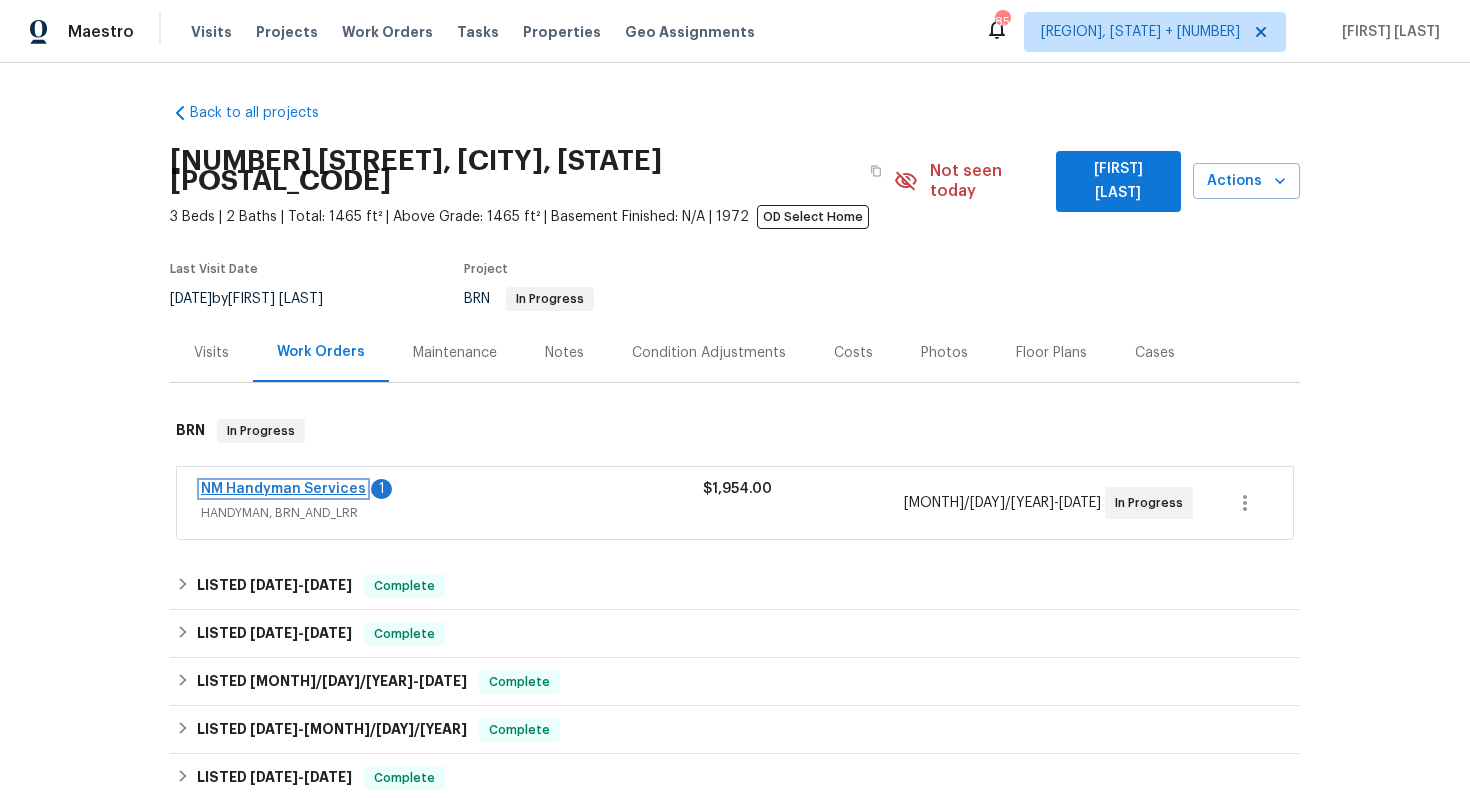 click on "NM Handyman Services" at bounding box center (283, 489) 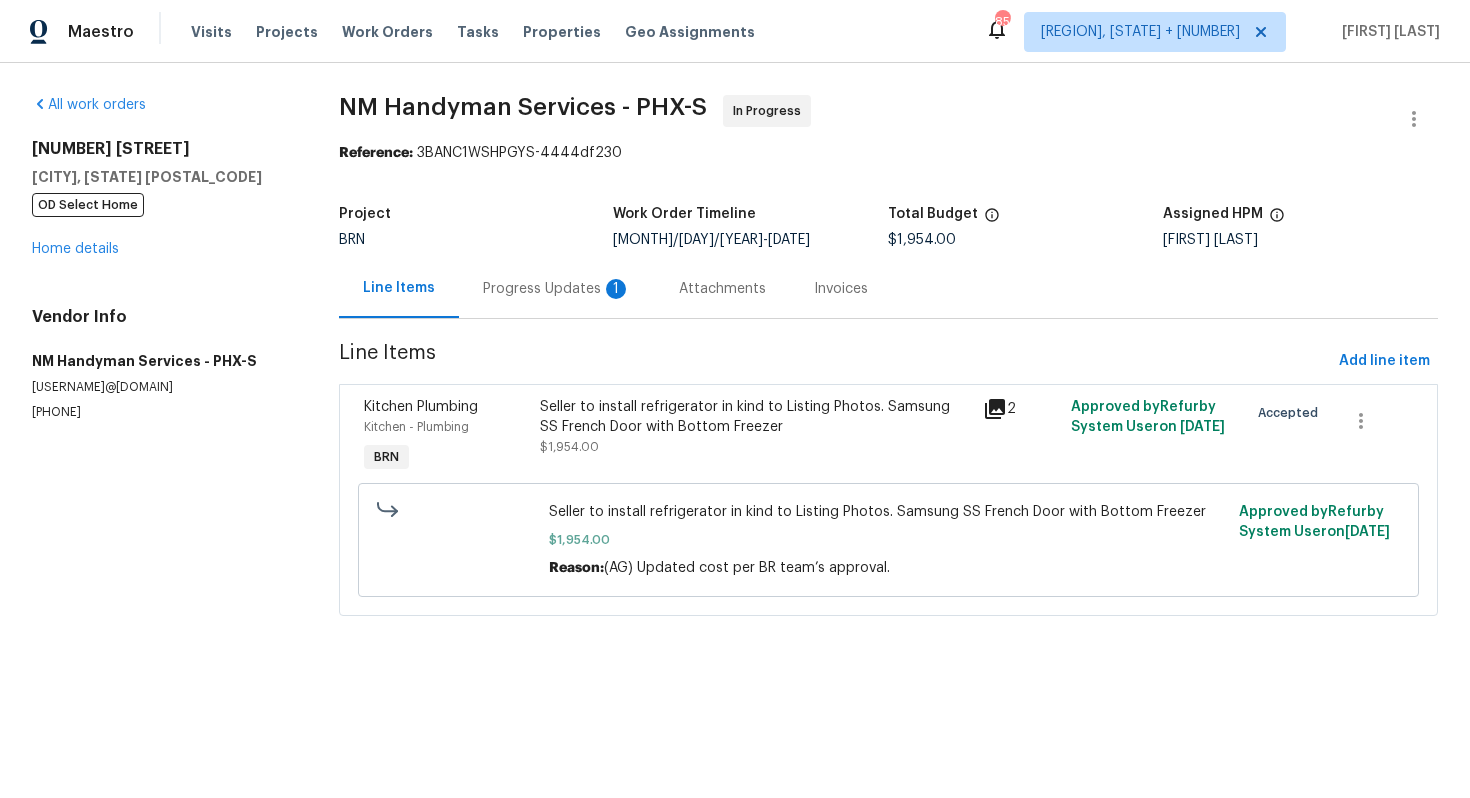 click on "Progress Updates 1" at bounding box center [557, 288] 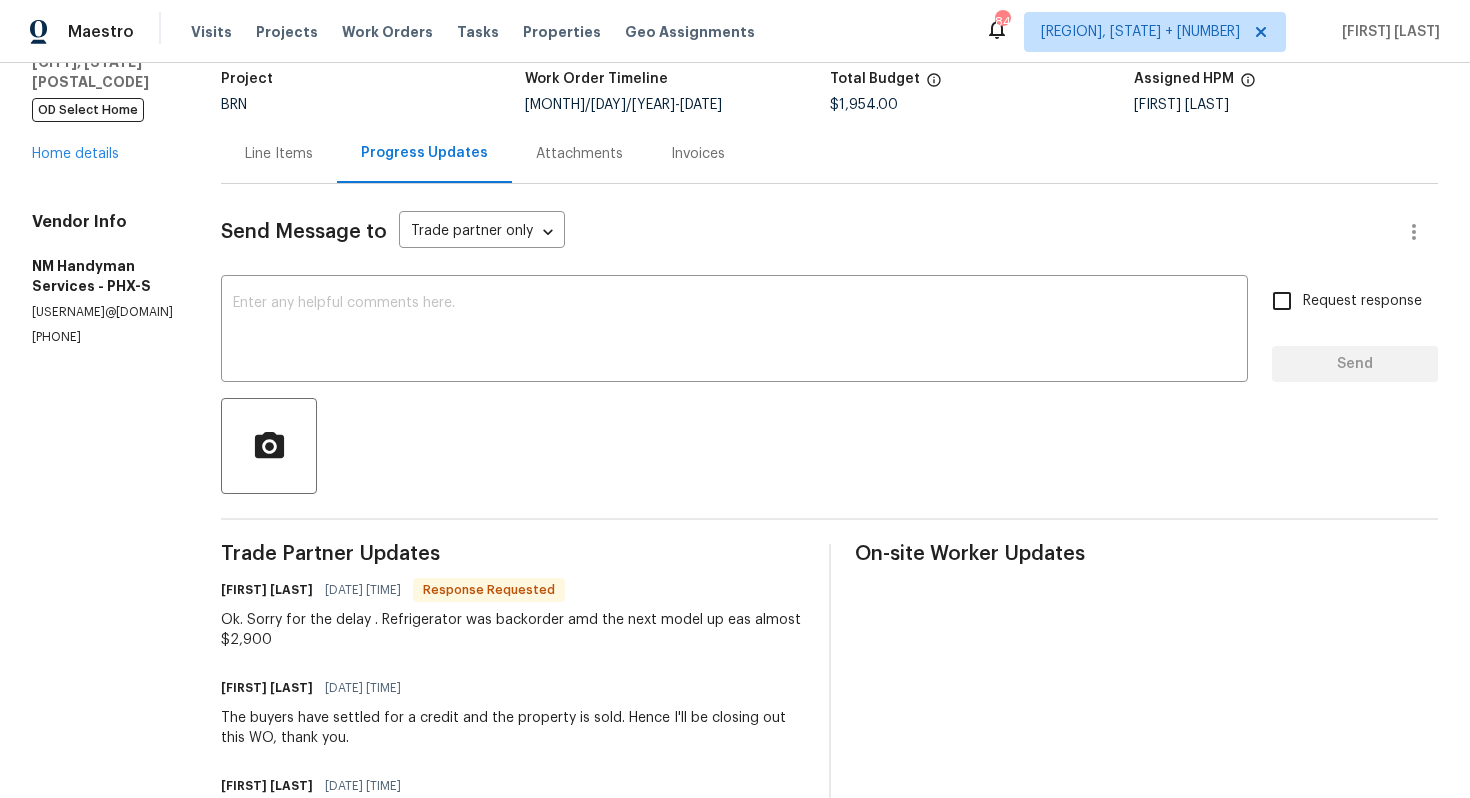 scroll, scrollTop: 0, scrollLeft: 0, axis: both 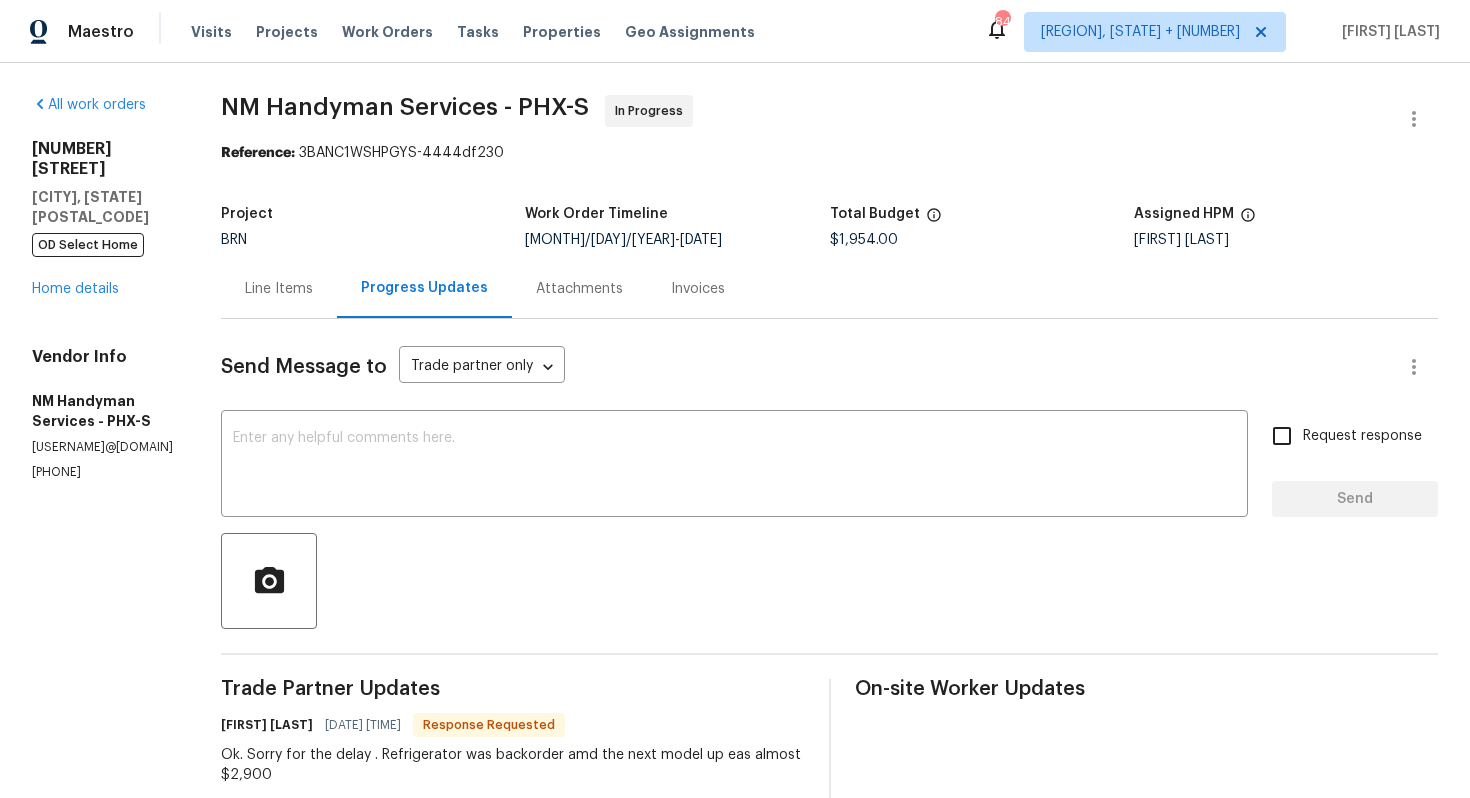 click on "Line Items" at bounding box center (279, 289) 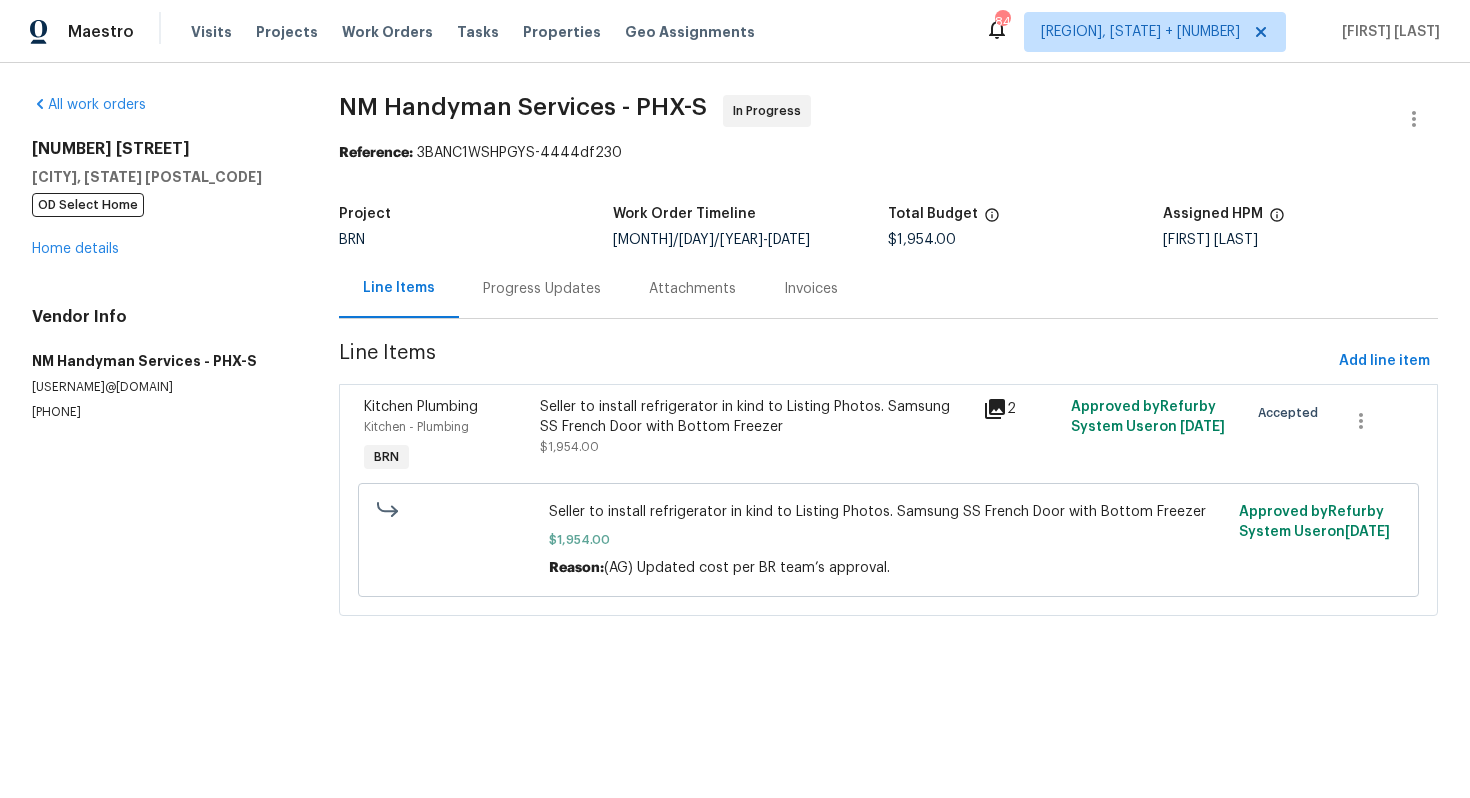 click on "Seller to install refrigerator in kind to Listing Photos.  Samsung SS French Door with Bottom Freezer" at bounding box center [755, 417] 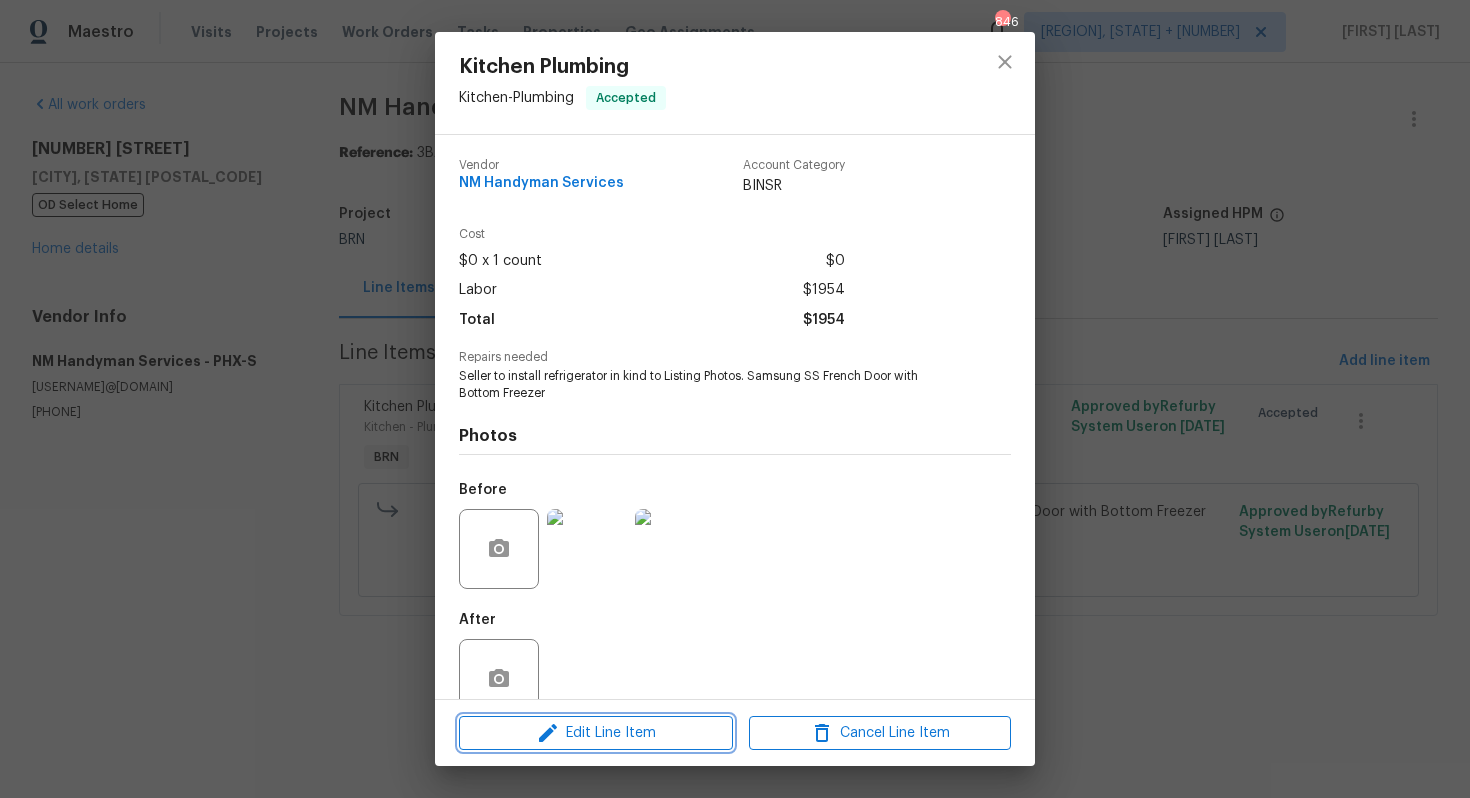 click on "Edit Line Item" at bounding box center [596, 733] 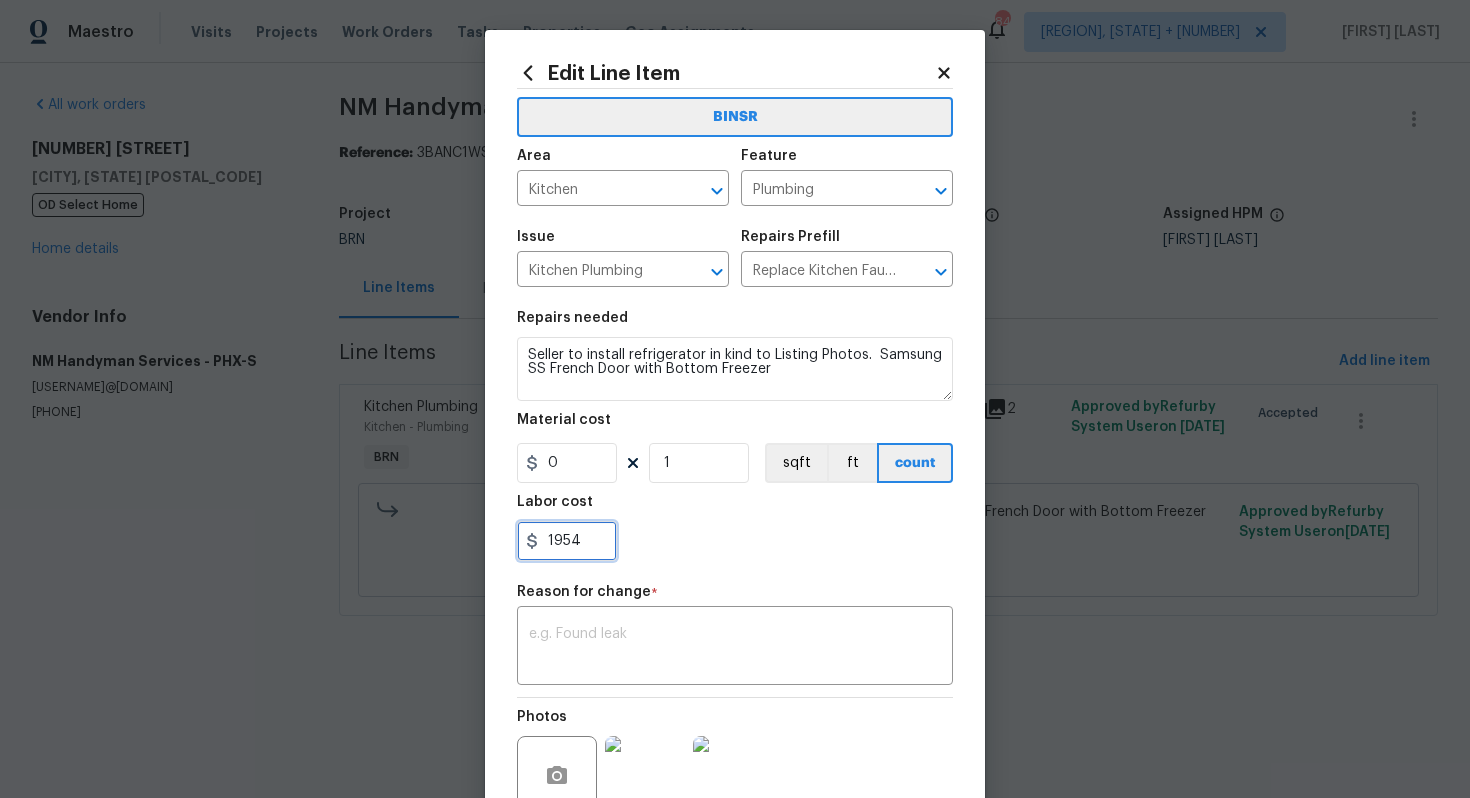 drag, startPoint x: 547, startPoint y: 544, endPoint x: 659, endPoint y: 555, distance: 112.53888 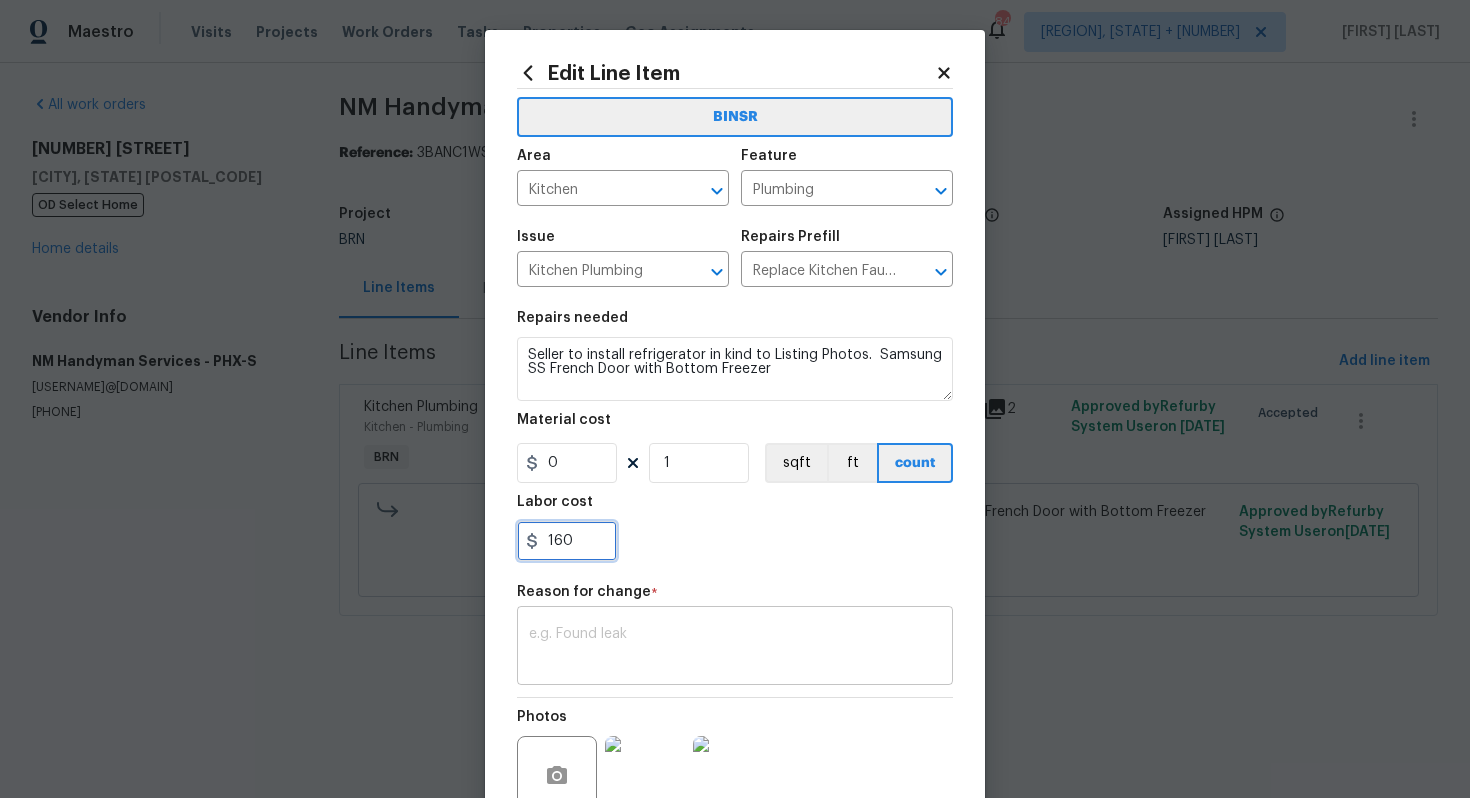 type on "160" 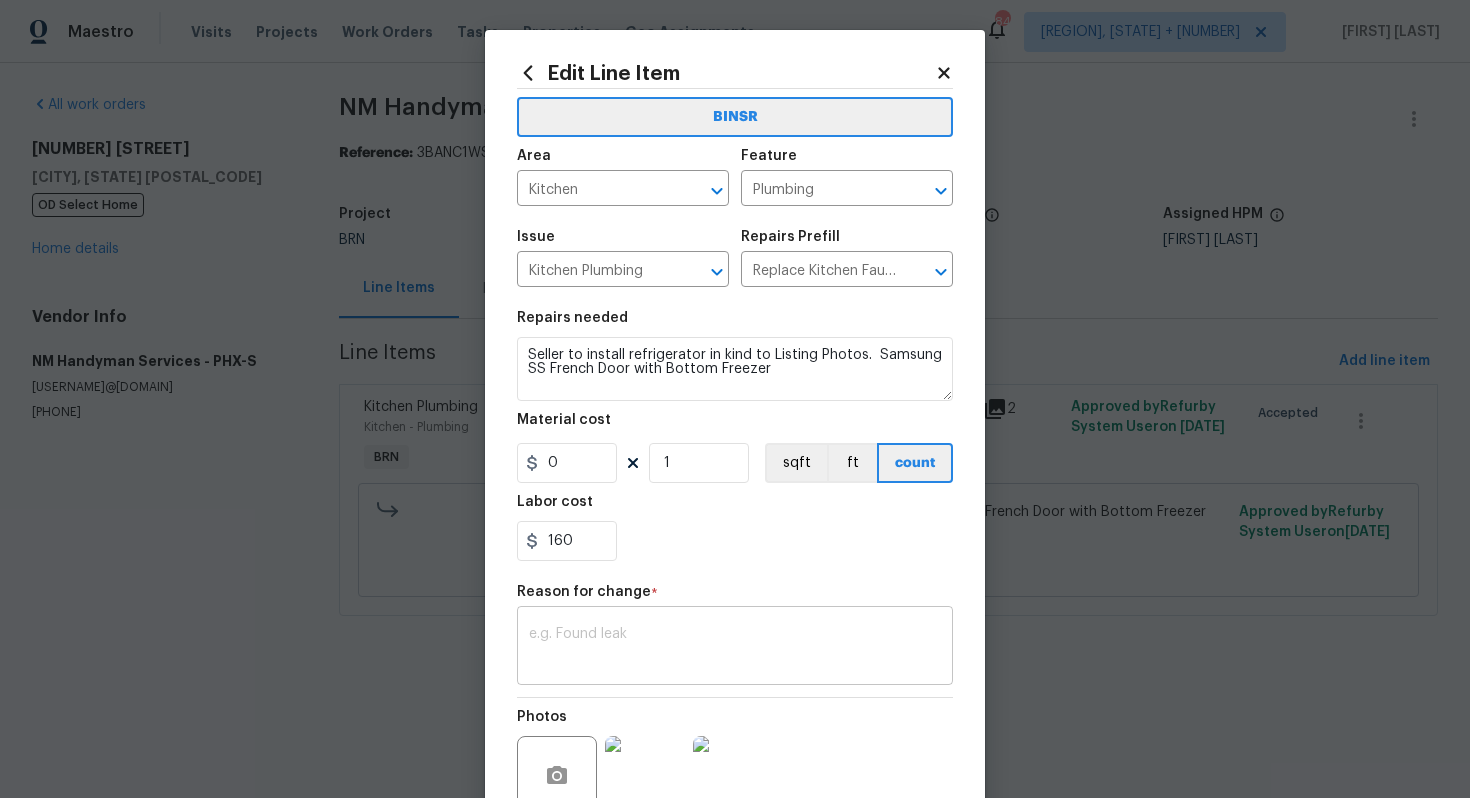 click at bounding box center (735, 648) 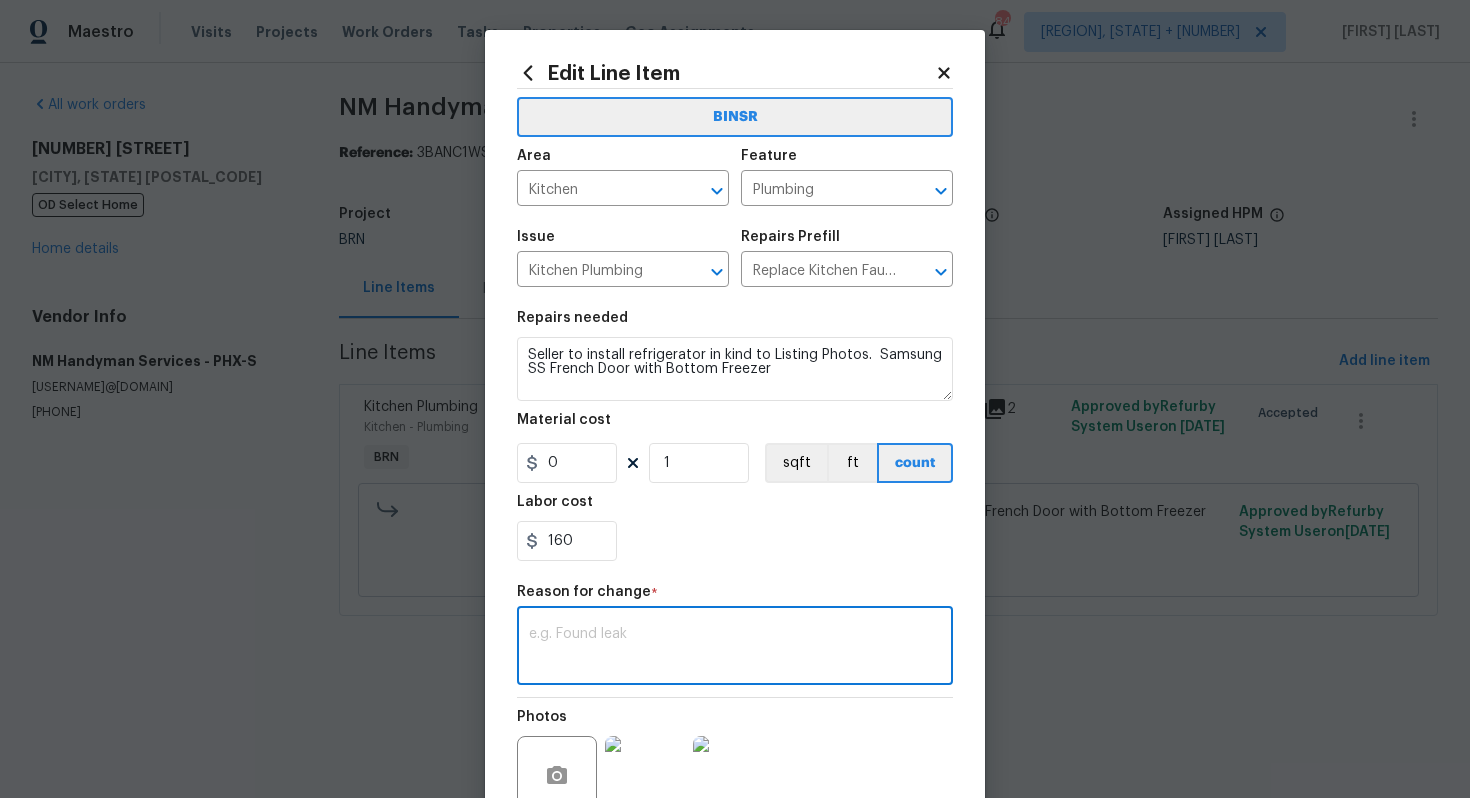 paste on "(AG) Updated per vendors final cost." 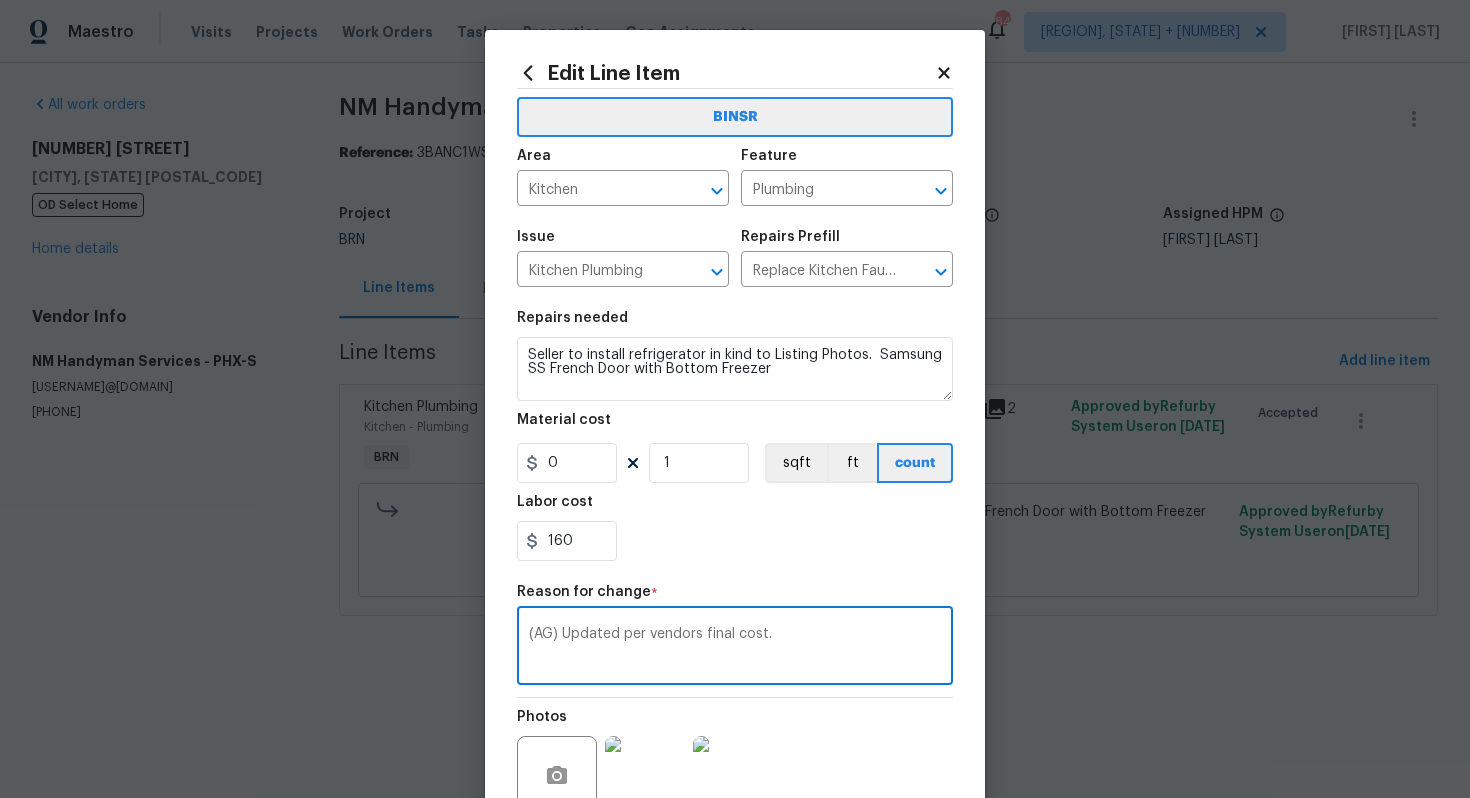 scroll, scrollTop: 188, scrollLeft: 0, axis: vertical 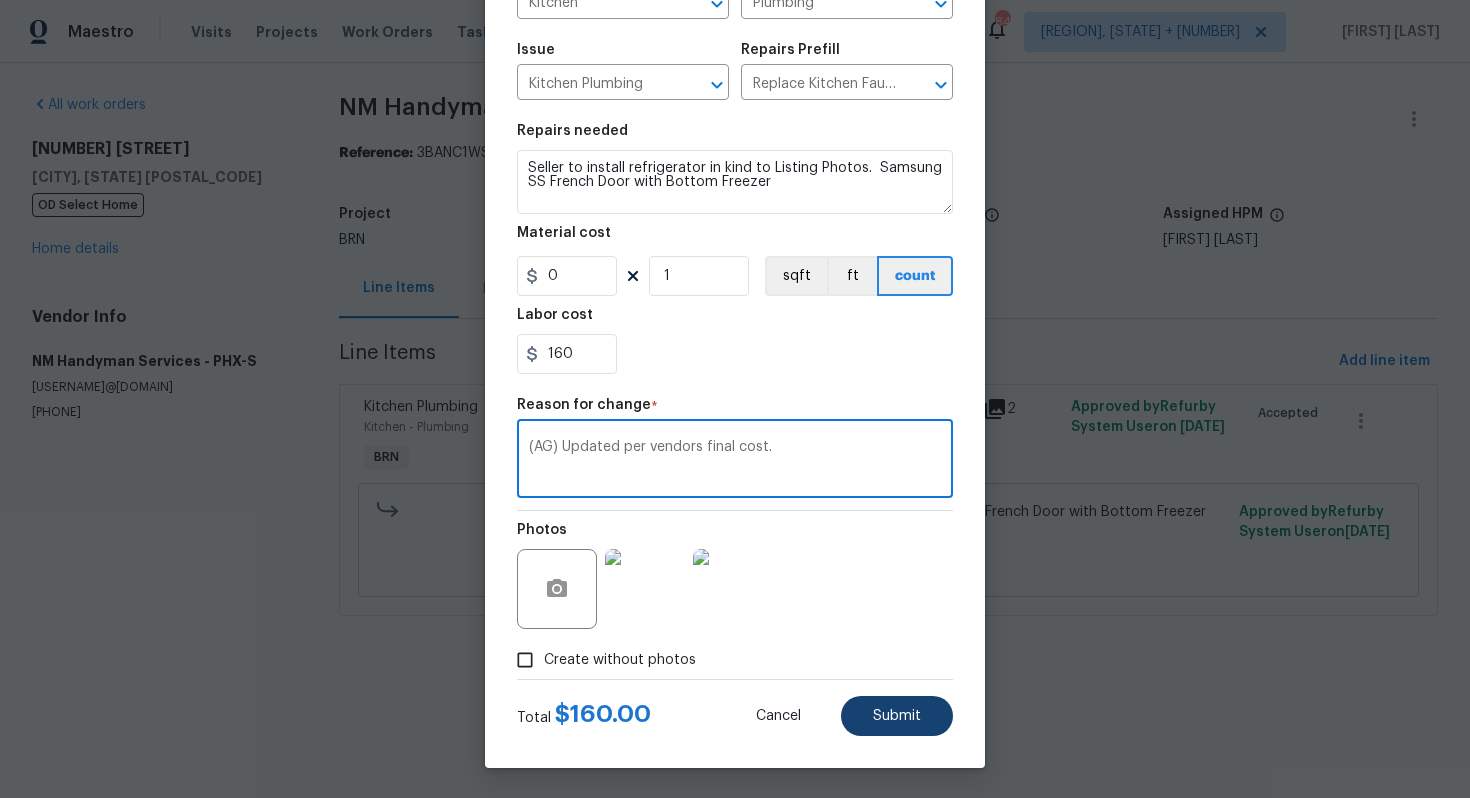 type on "(AG) Updated per vendors final cost." 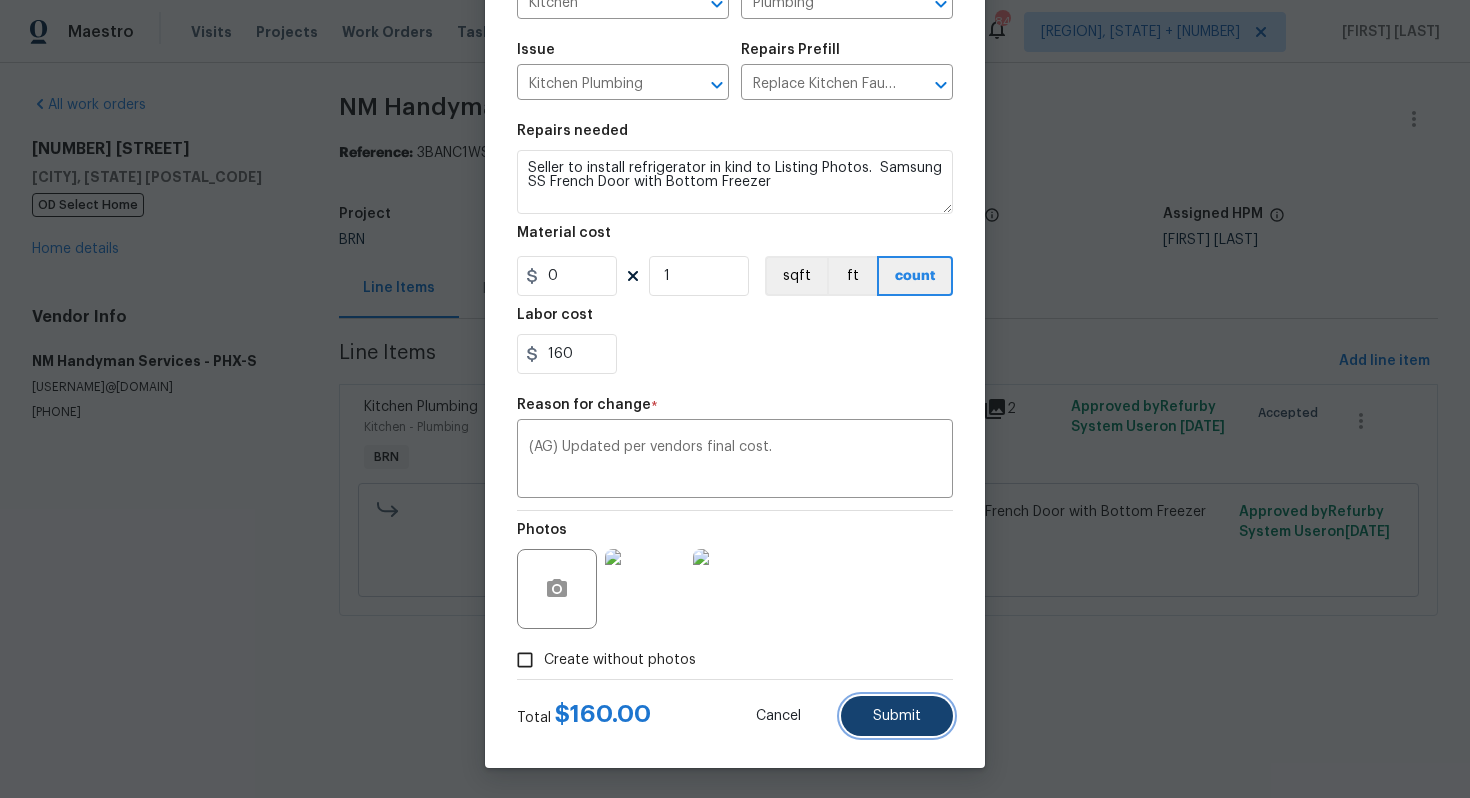 click on "Submit" at bounding box center (897, 716) 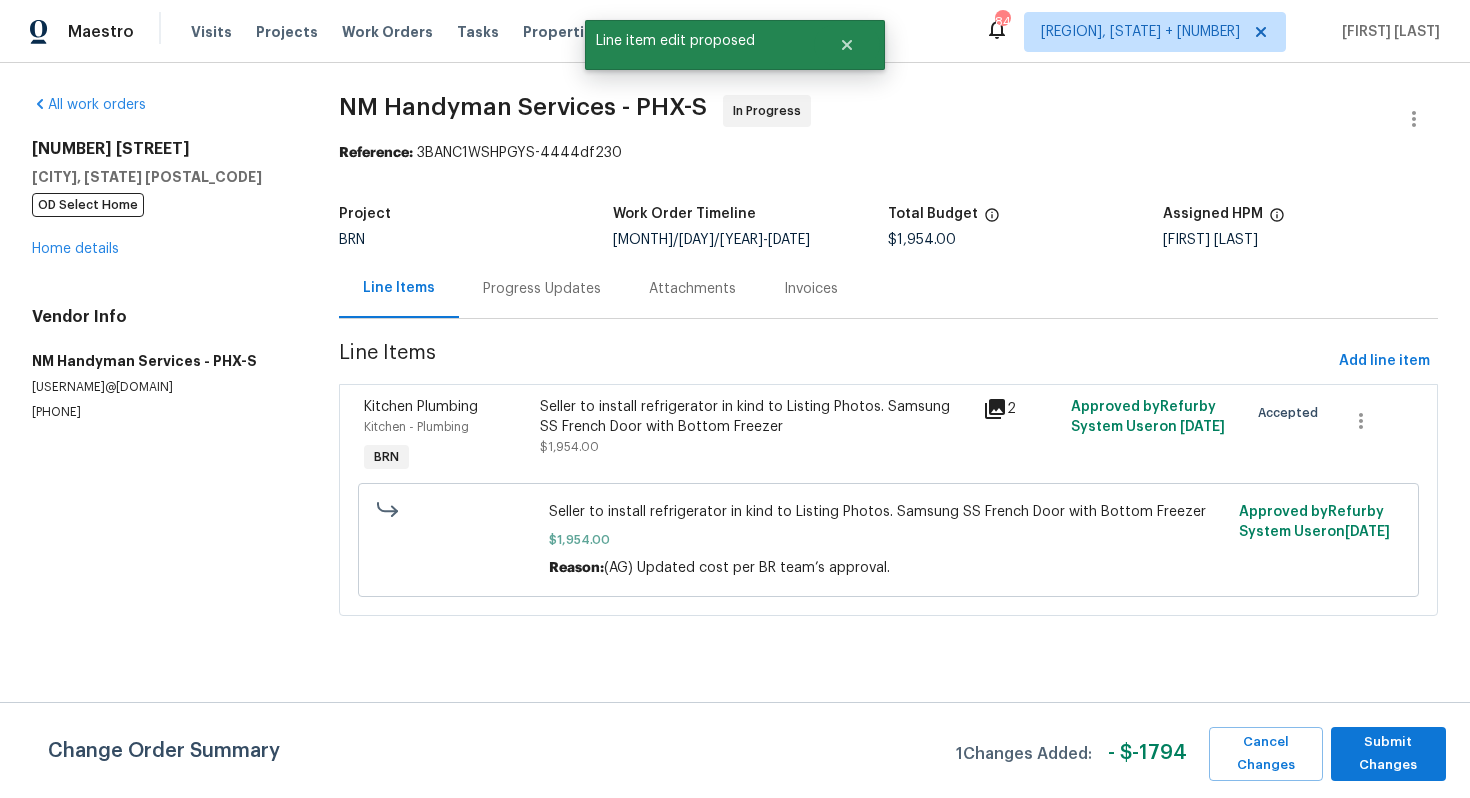 scroll, scrollTop: 0, scrollLeft: 0, axis: both 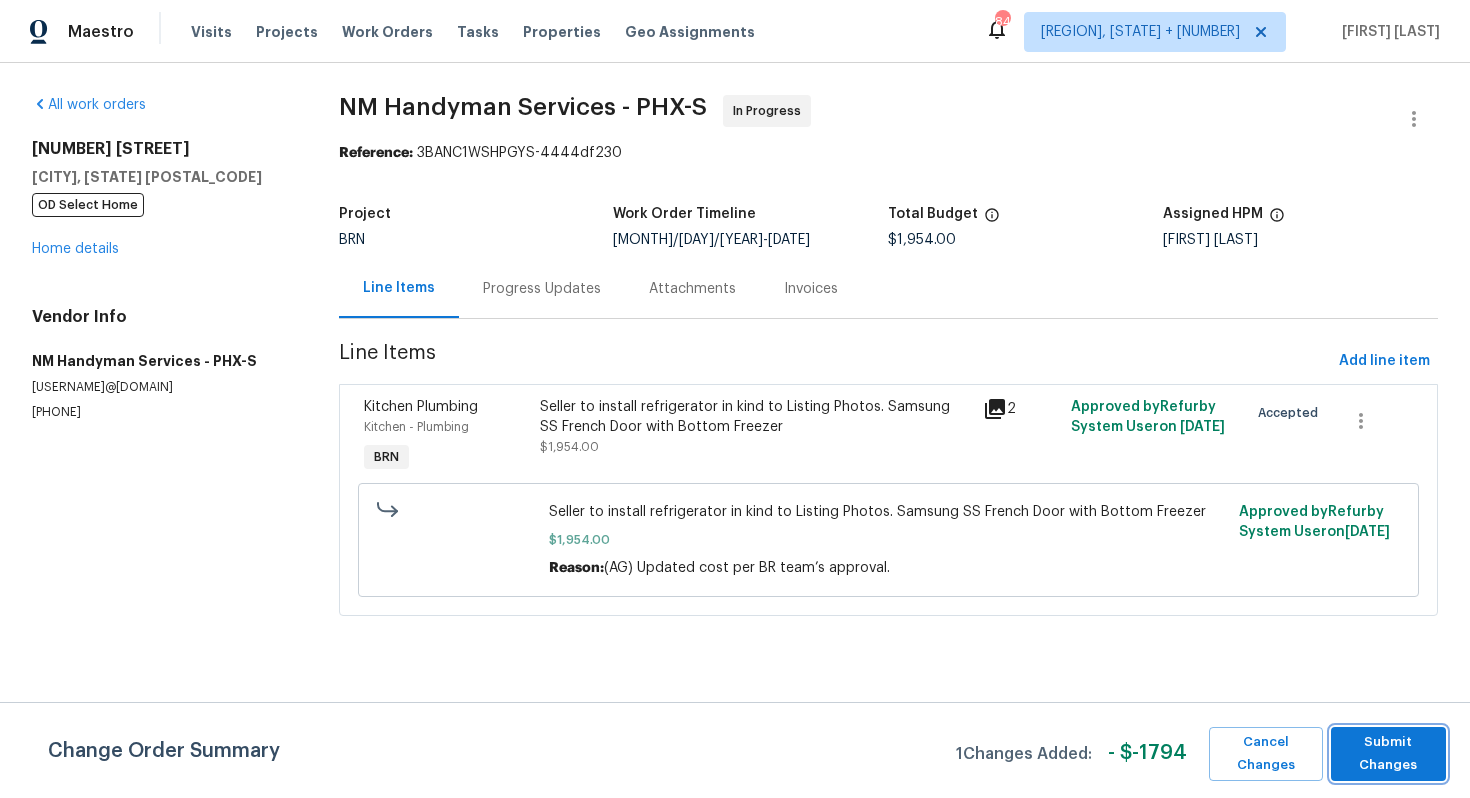 click on "Submit Changes" at bounding box center [1388, 754] 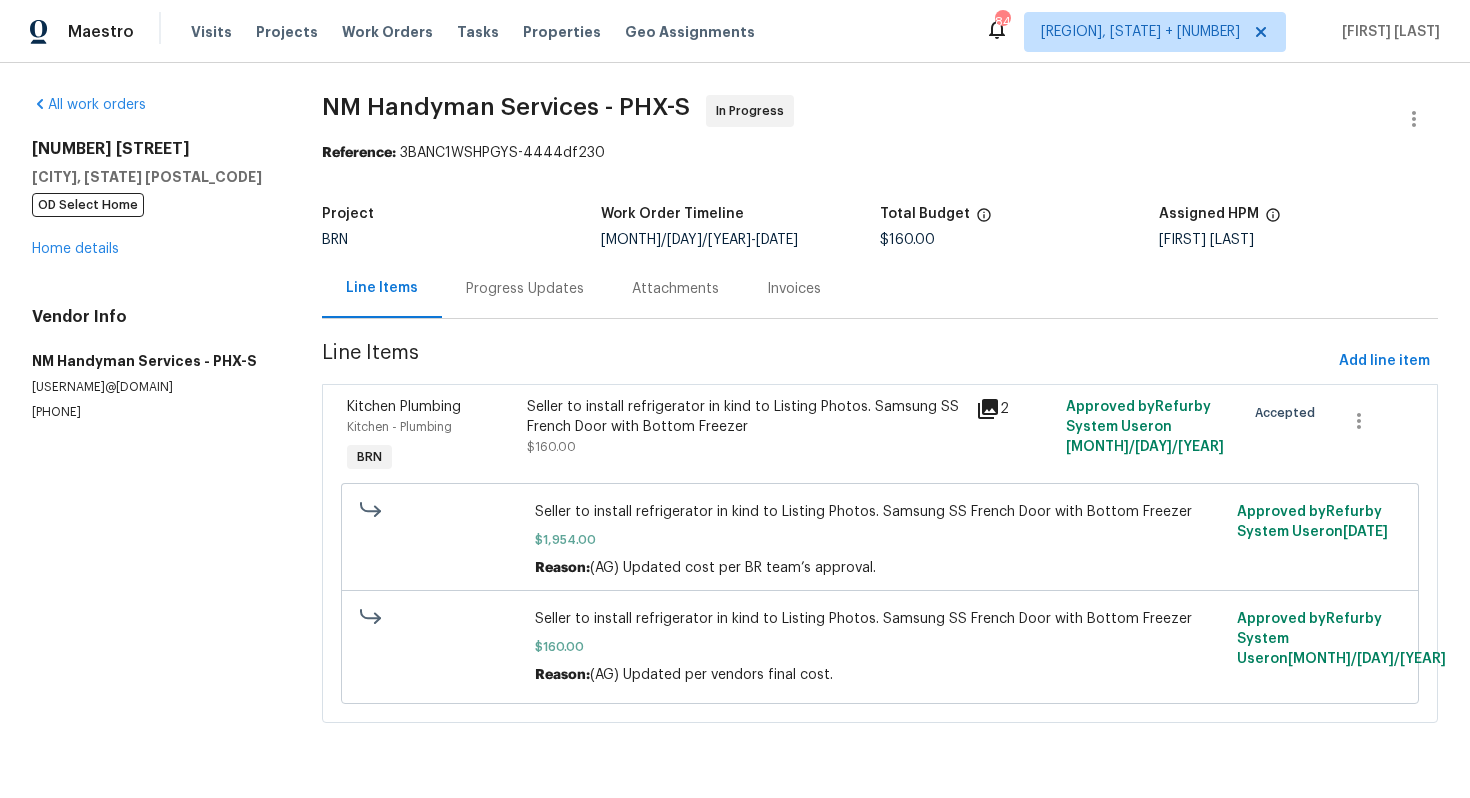 click on "Progress Updates" at bounding box center (525, 289) 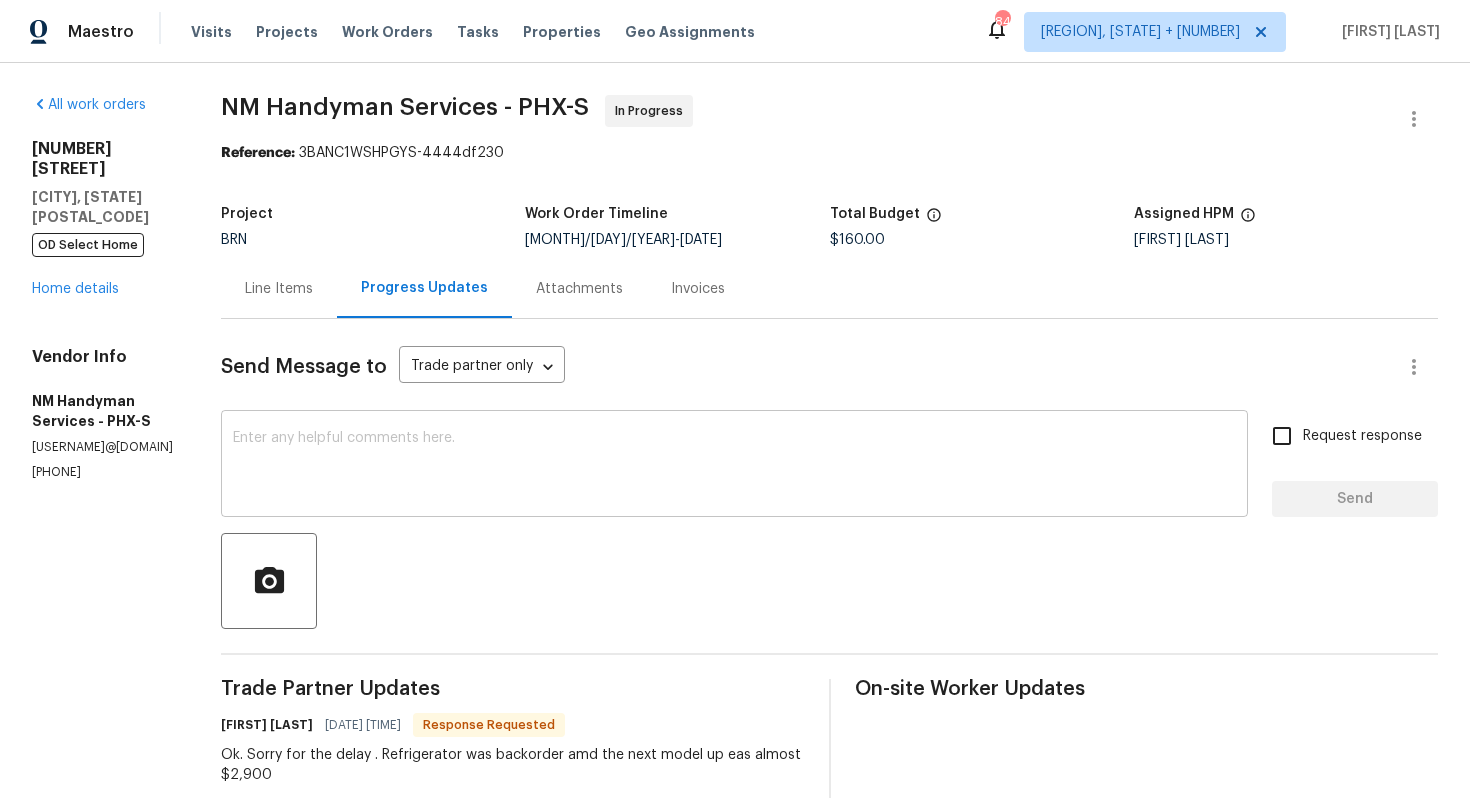 click at bounding box center (734, 466) 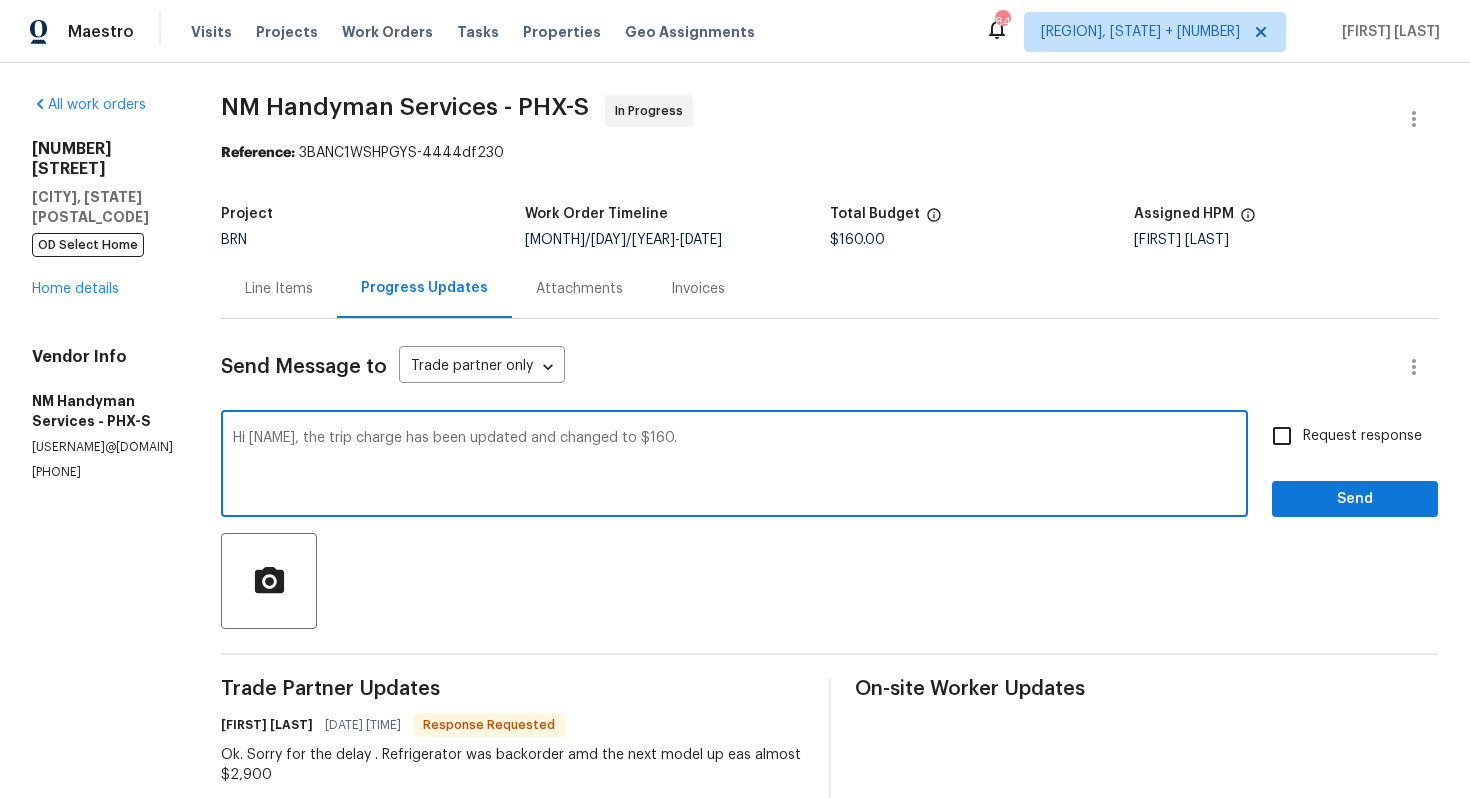 type on "Hi [NAME], the trip charge has been updated and changed to $160." 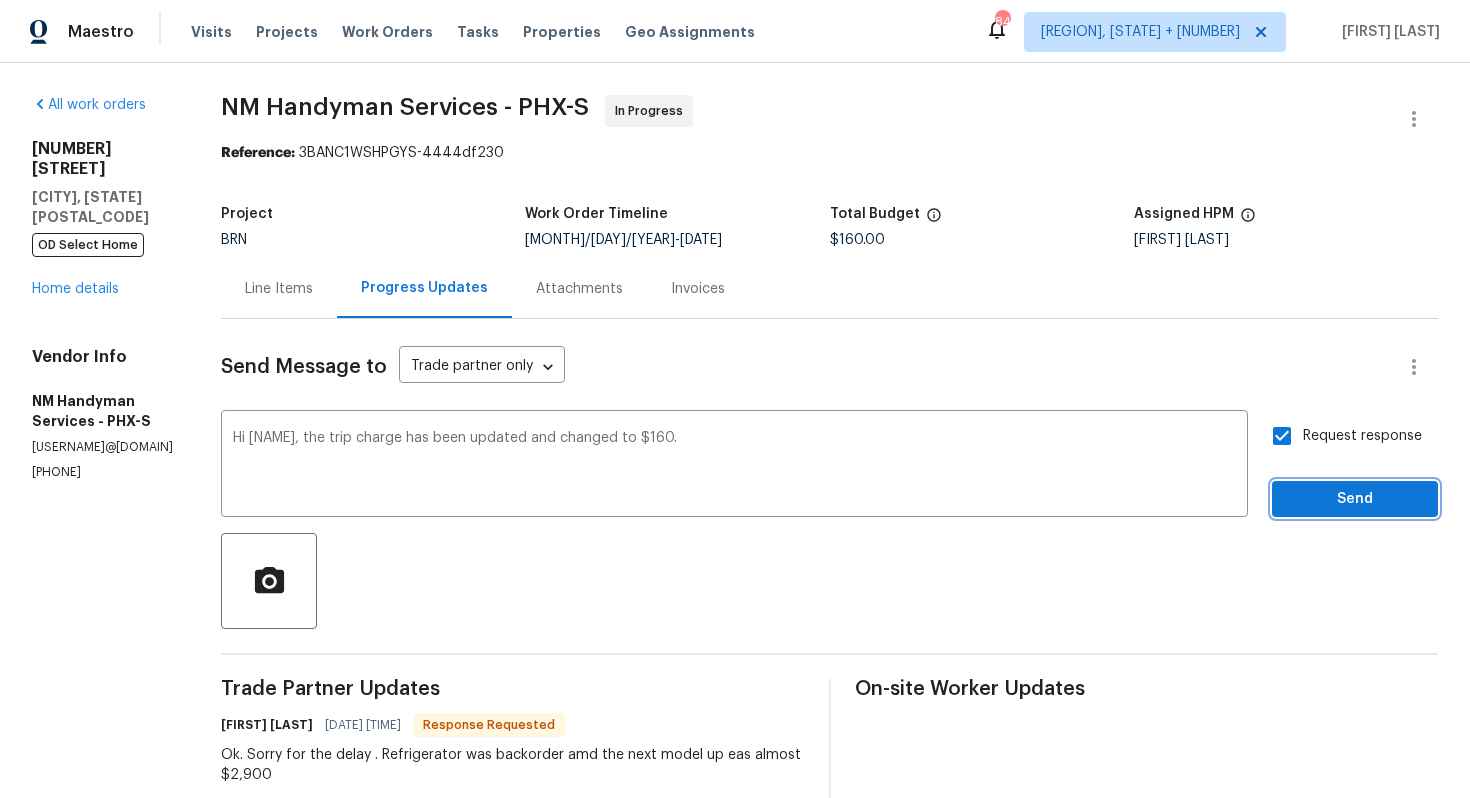 click on "Send" at bounding box center (1355, 499) 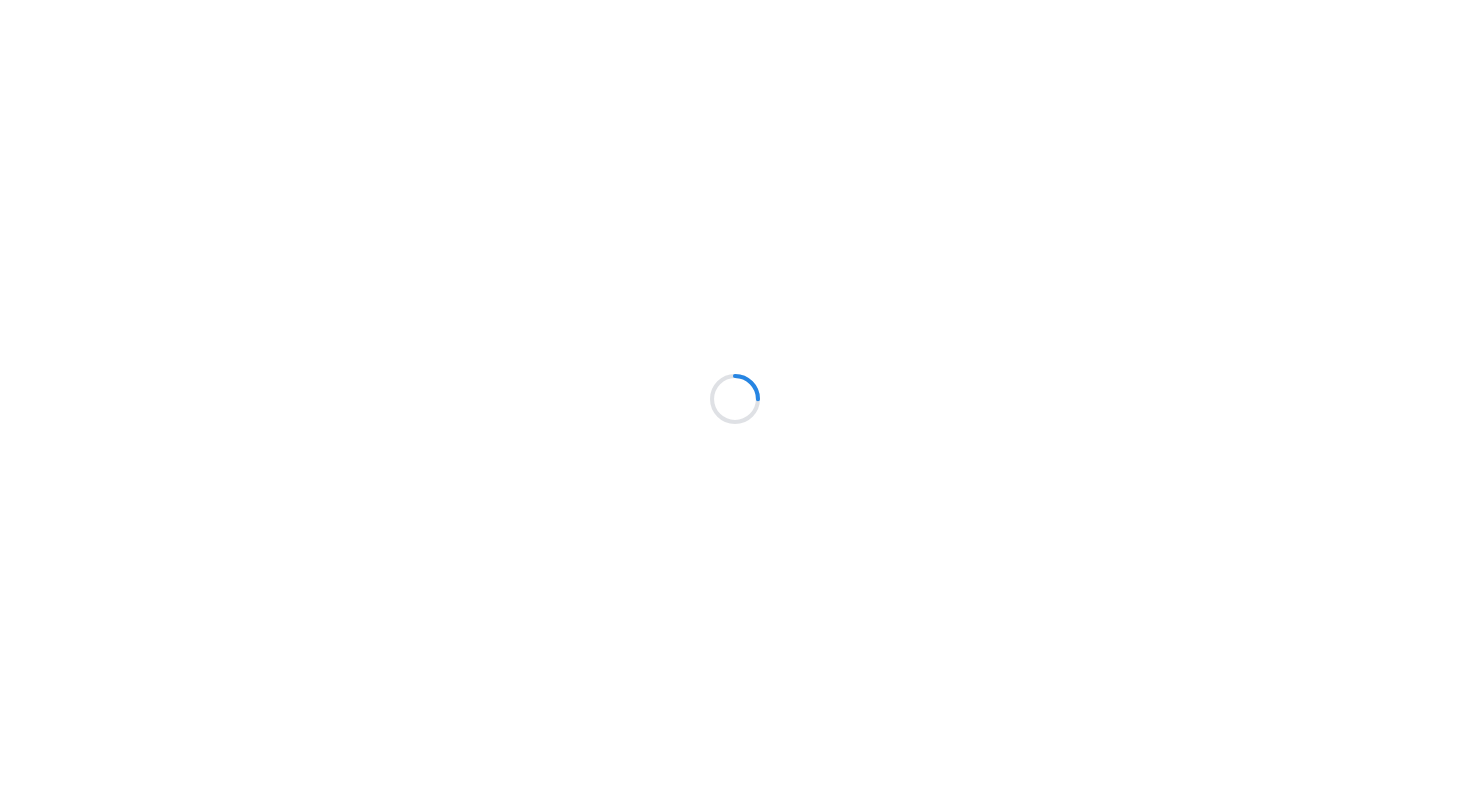 scroll, scrollTop: 0, scrollLeft: 0, axis: both 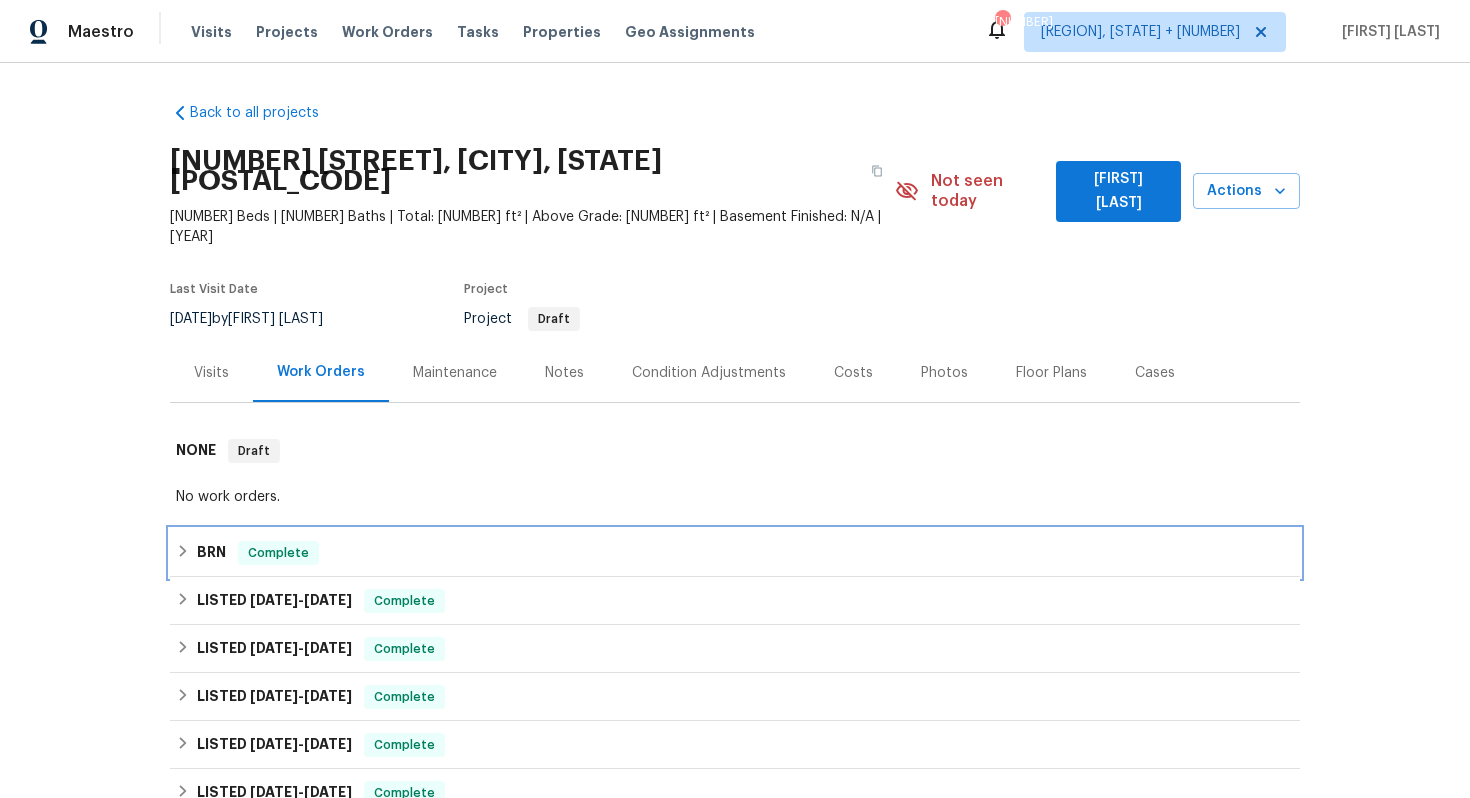 click on "BRN   Complete" at bounding box center (735, 451) 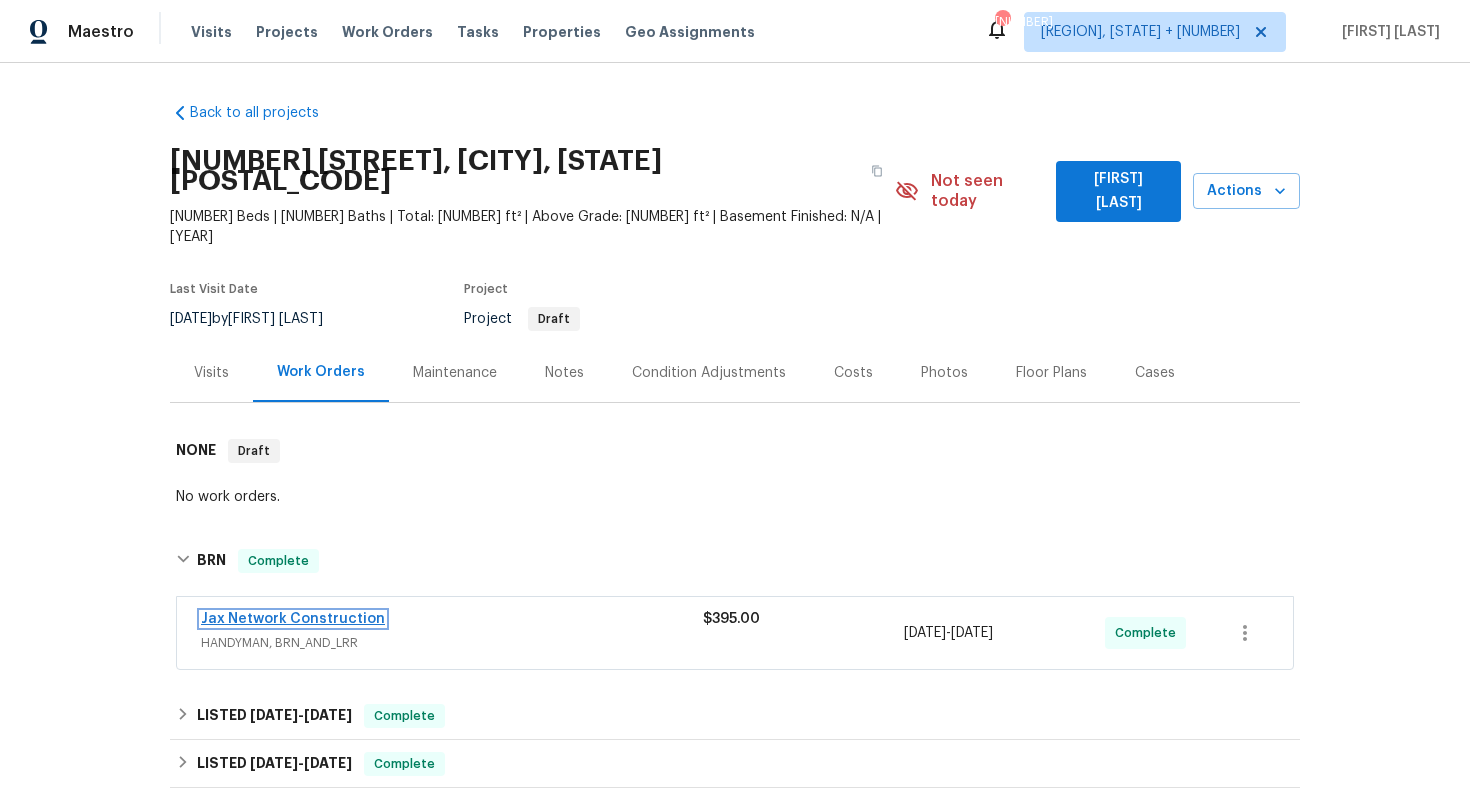 click on "Jax Network Construction" at bounding box center [293, 619] 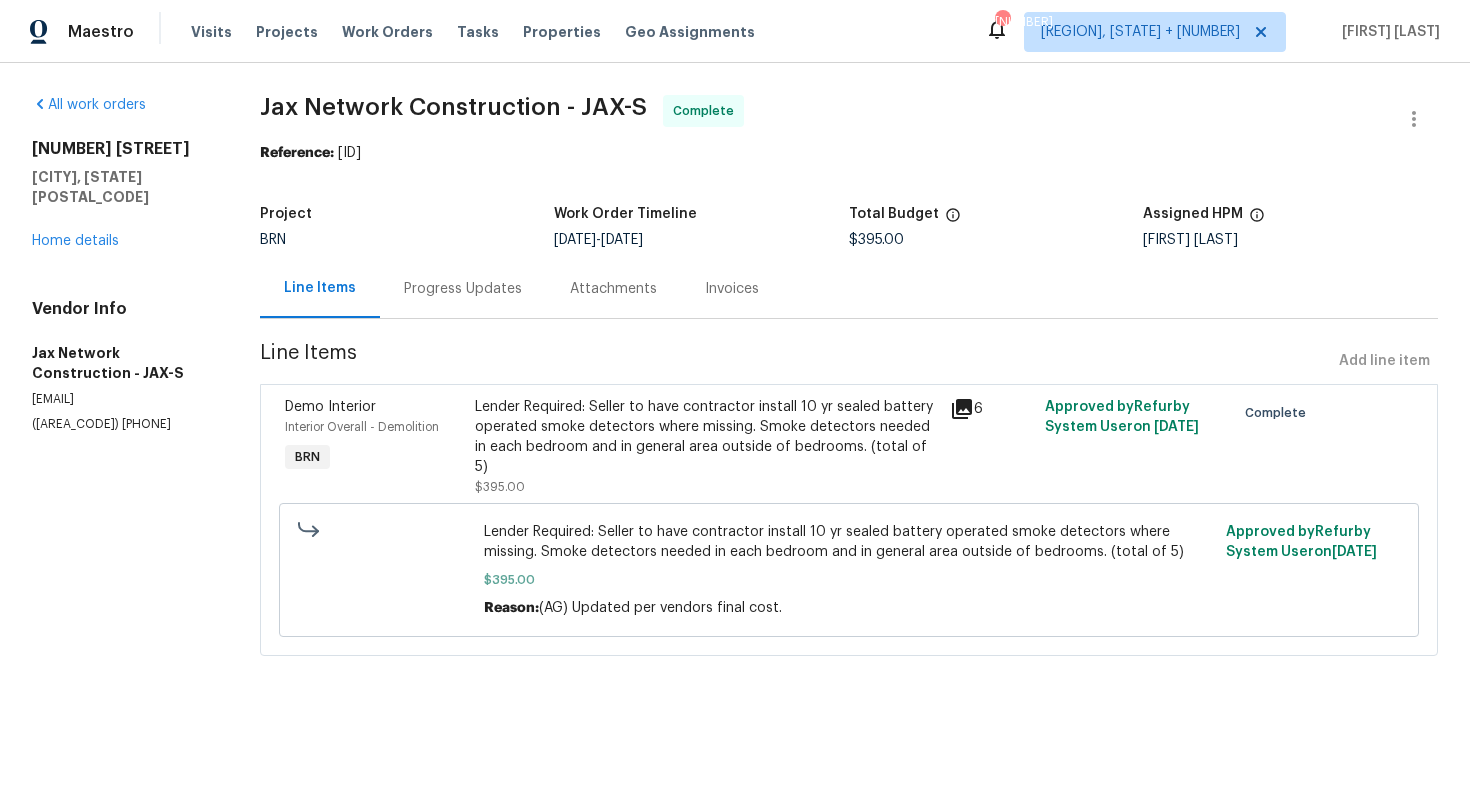 click on "Lender Required: Seller to have contractor install 10 yr sealed battery operated smoke detectors where missing. Smoke detectors needed in each bedroom and in general area outside of bedrooms. (total of 5)" at bounding box center [706, 437] 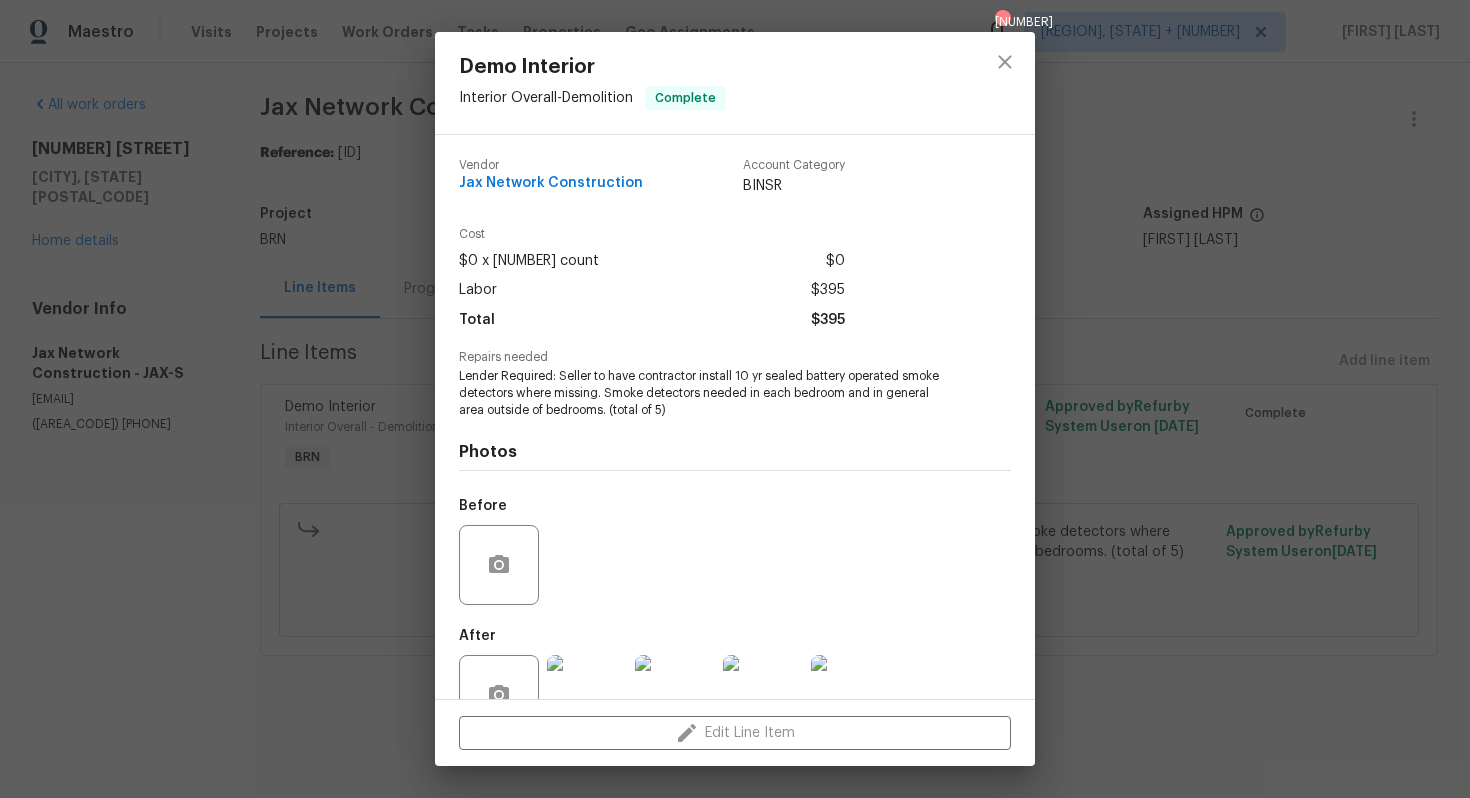 click on "Lender Required: Seller to have contractor install 10 yr sealed battery operated smoke detectors where missing. Smoke detectors needed in each bedroom and in general area outside of bedrooms. (total of 5)" at bounding box center [707, 393] 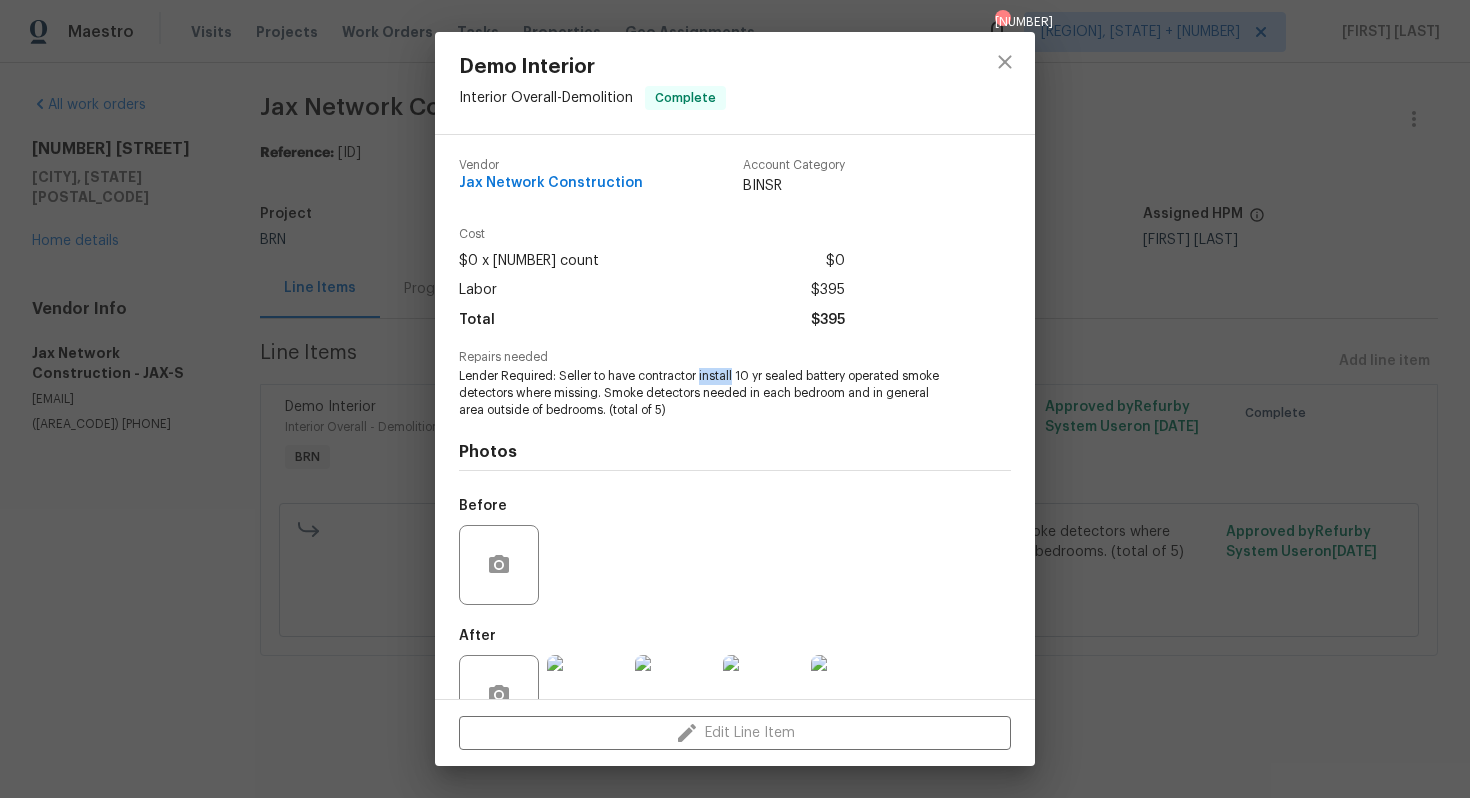 click on "Lender Required: Seller to have contractor install 10 yr sealed battery operated smoke detectors where missing. Smoke detectors needed in each bedroom and in general area outside of bedrooms. (total of 5)" at bounding box center [707, 393] 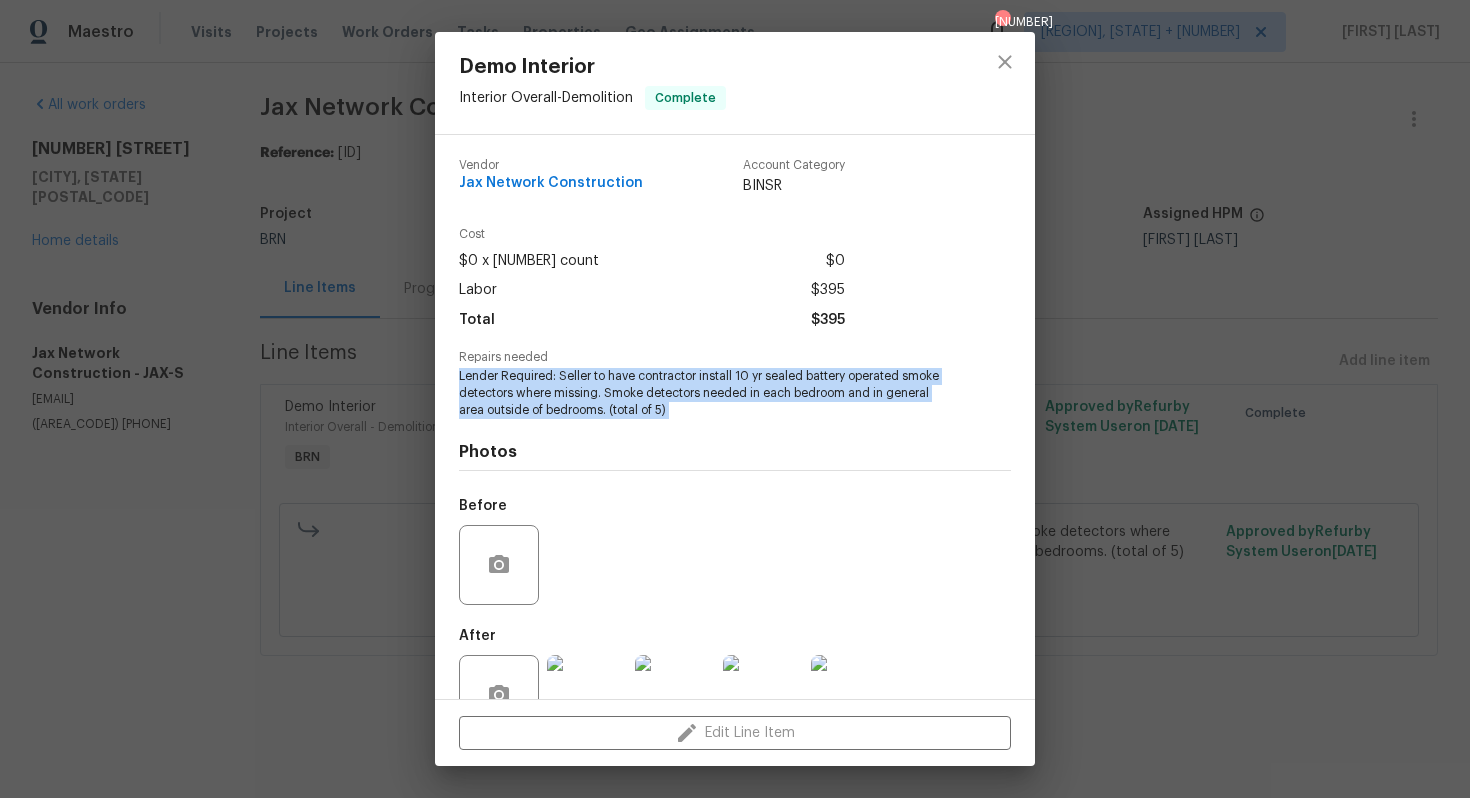 copy on "Lender Required: Seller to have contractor install 10 yr sealed battery operated smoke detectors where missing. Smoke detectors needed in each bedroom and in general area outside of bedrooms. (total of 5)" 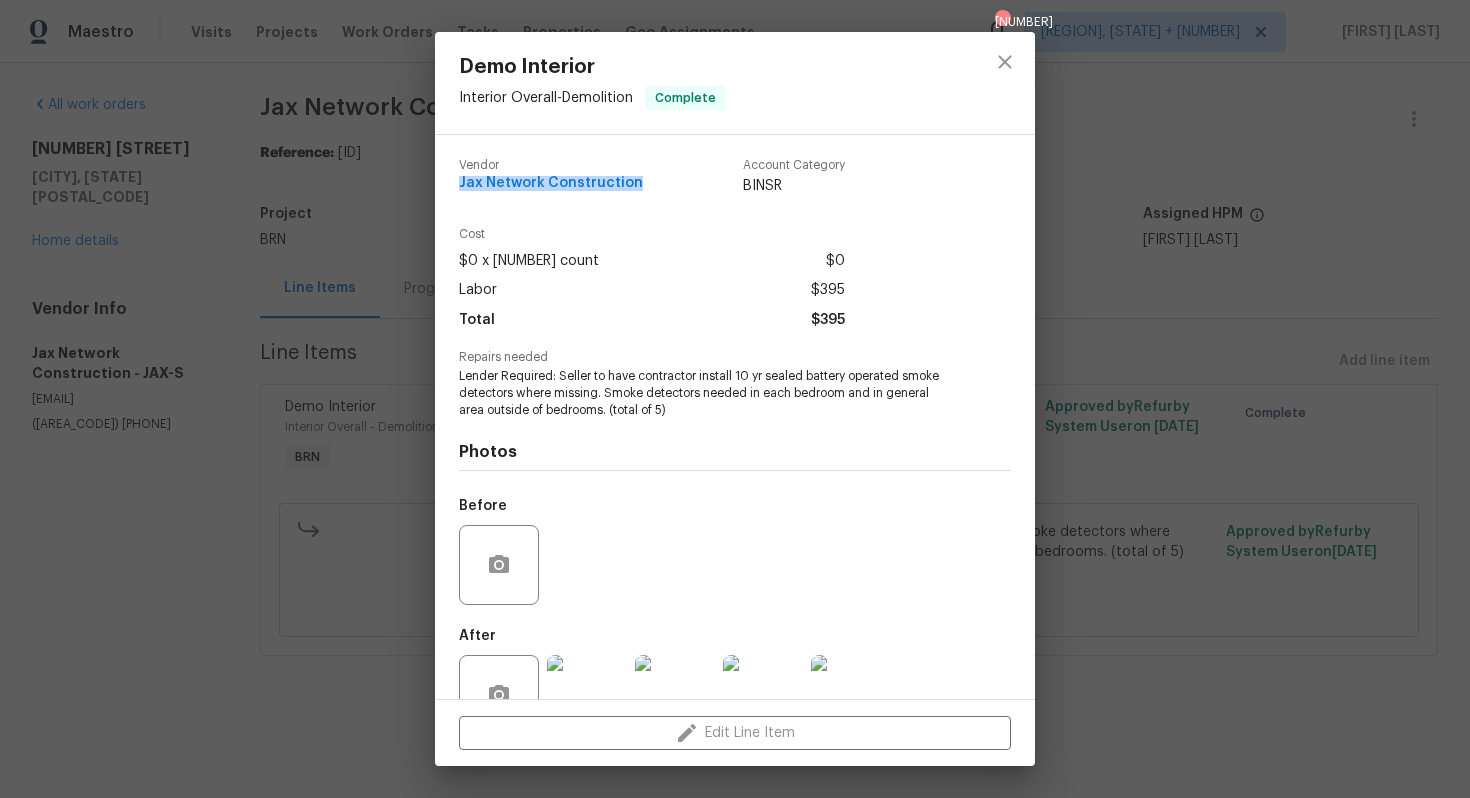 drag, startPoint x: 454, startPoint y: 183, endPoint x: 643, endPoint y: 191, distance: 189.16924 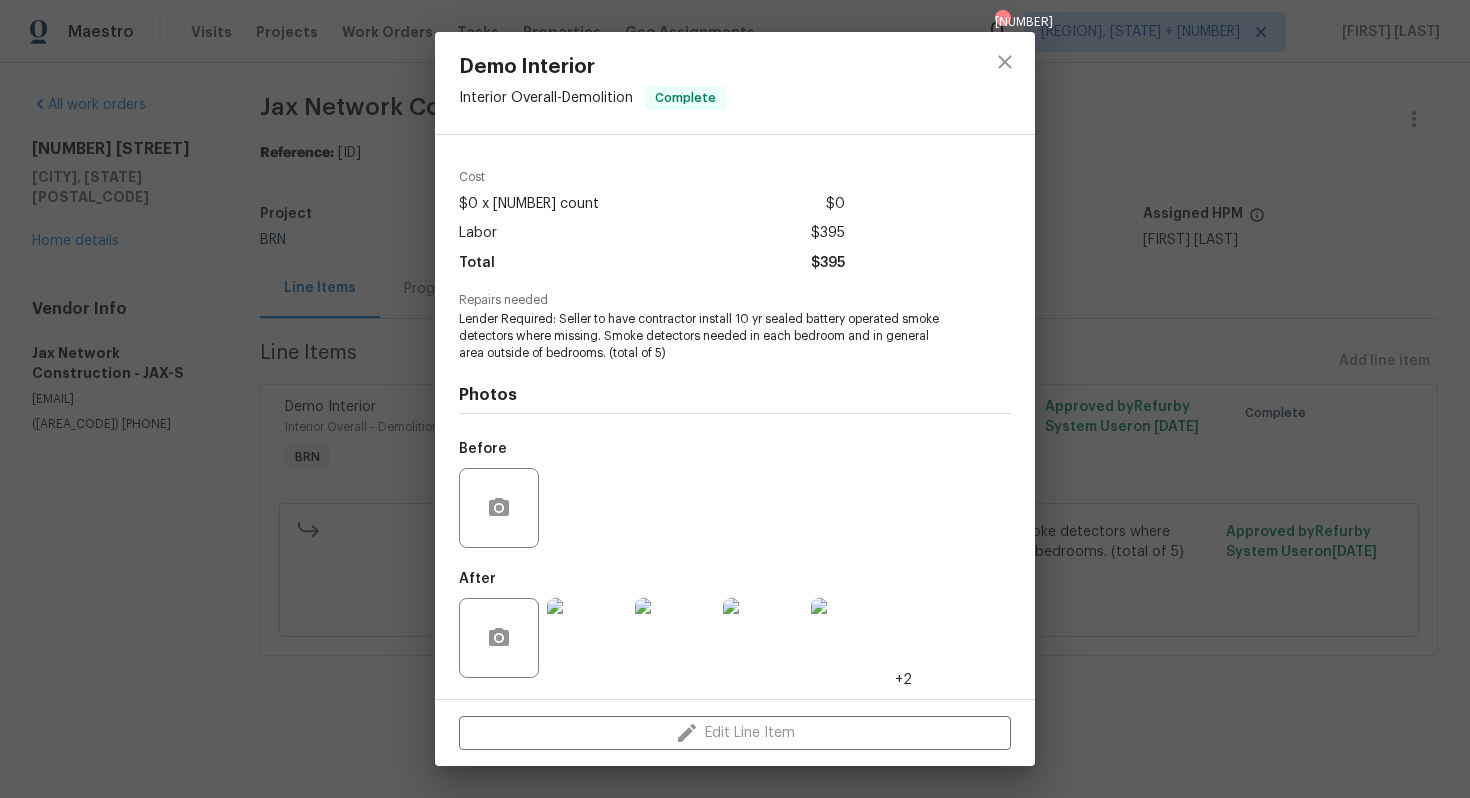 click at bounding box center [587, 638] 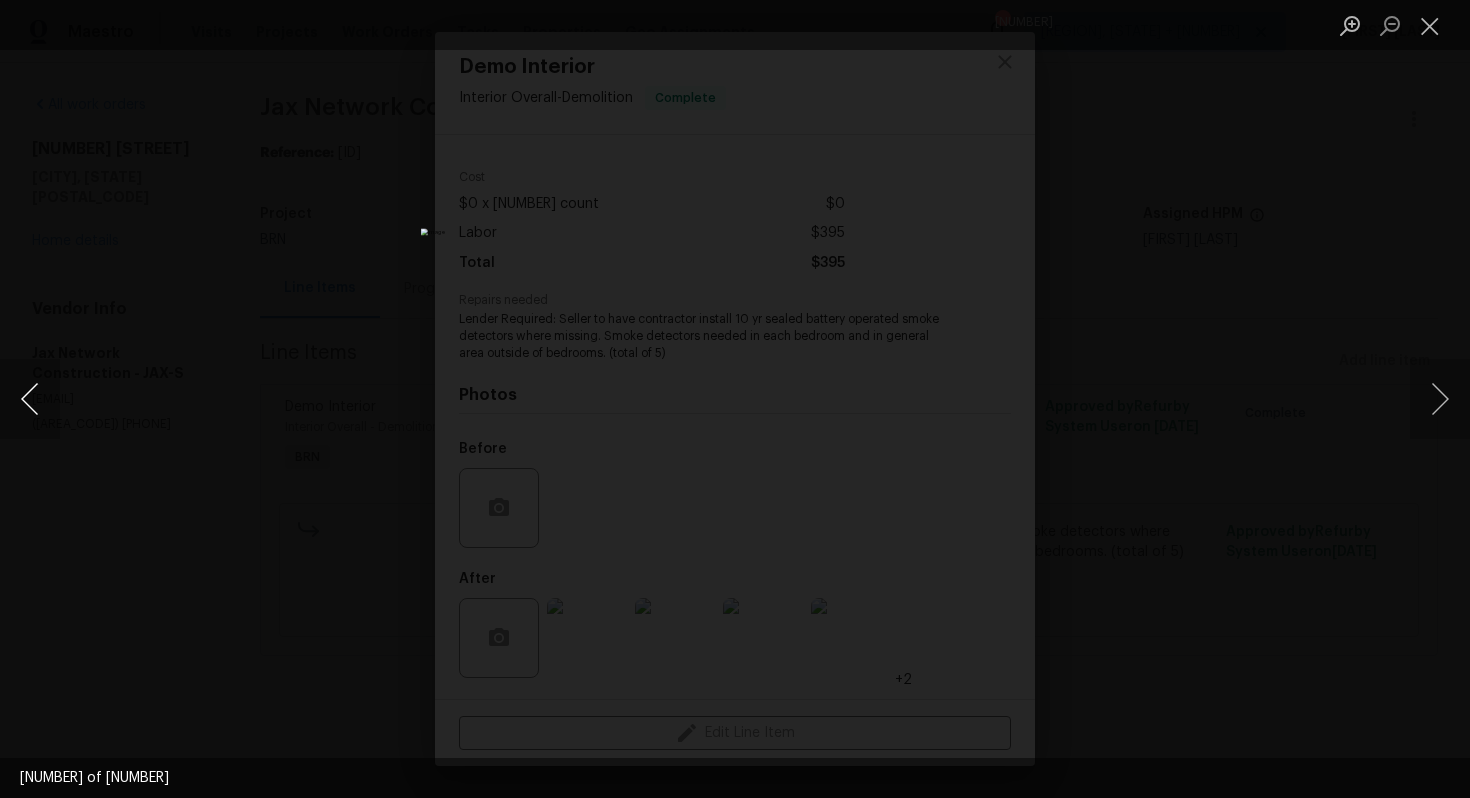 click at bounding box center [30, 399] 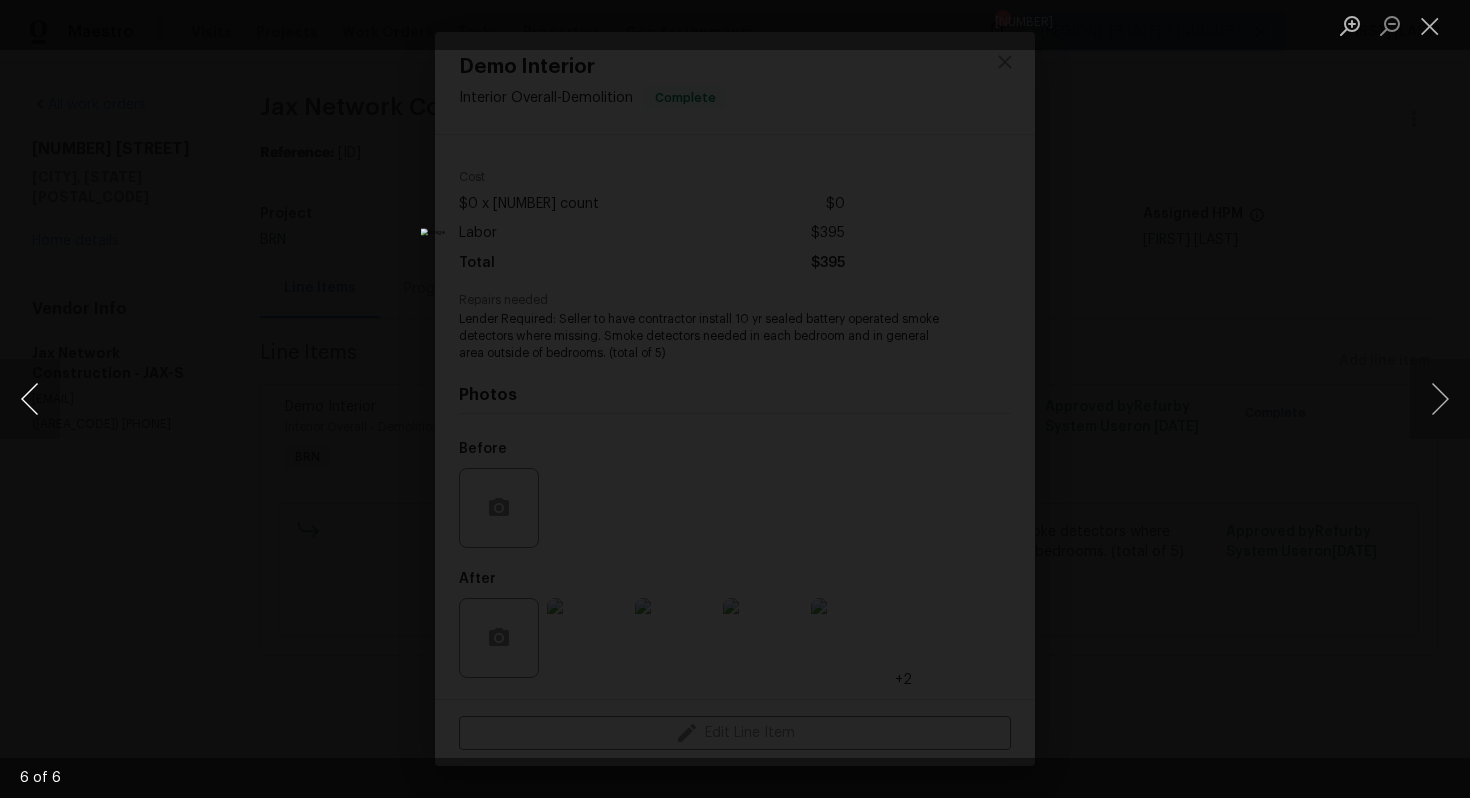 click at bounding box center [30, 399] 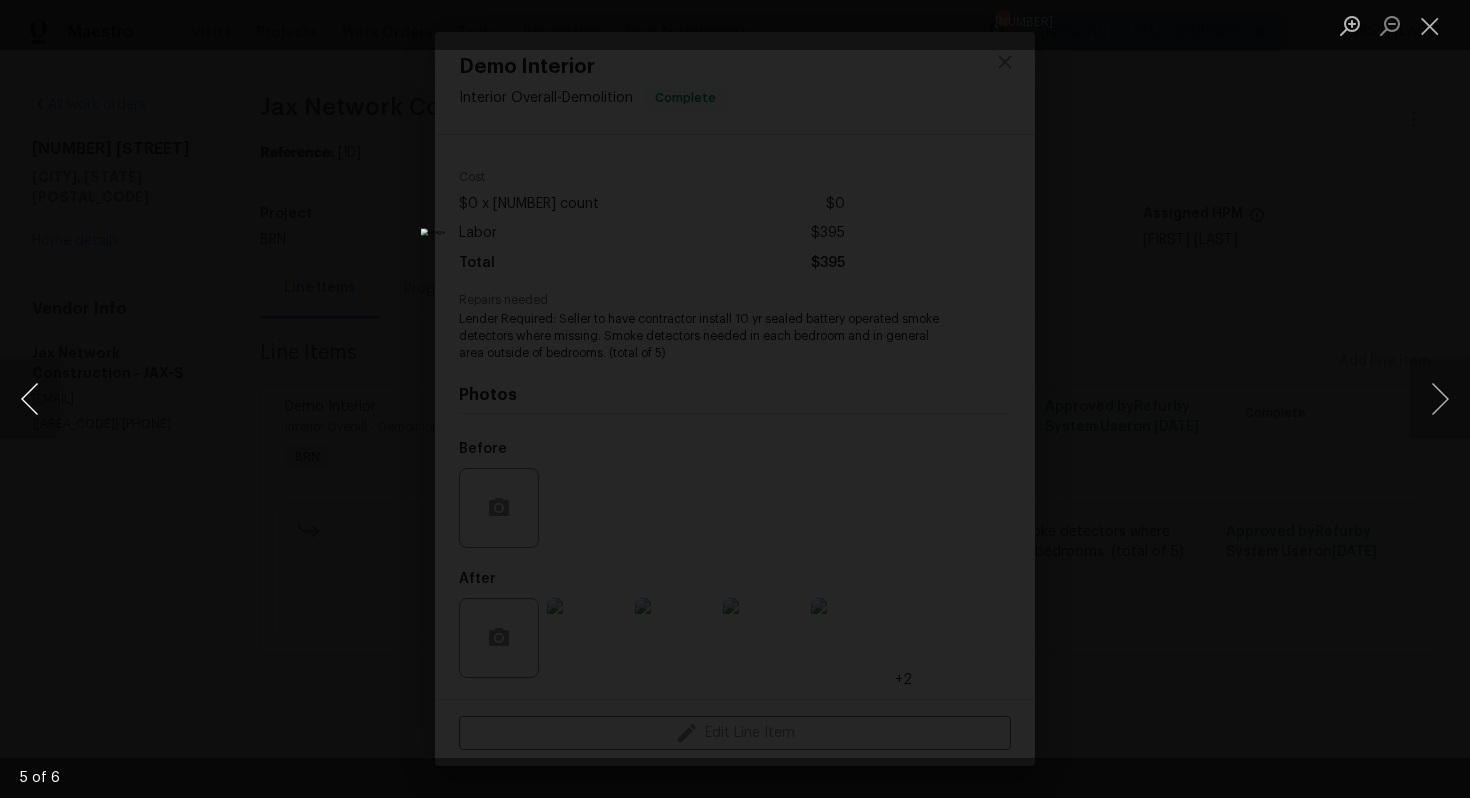 click at bounding box center (30, 399) 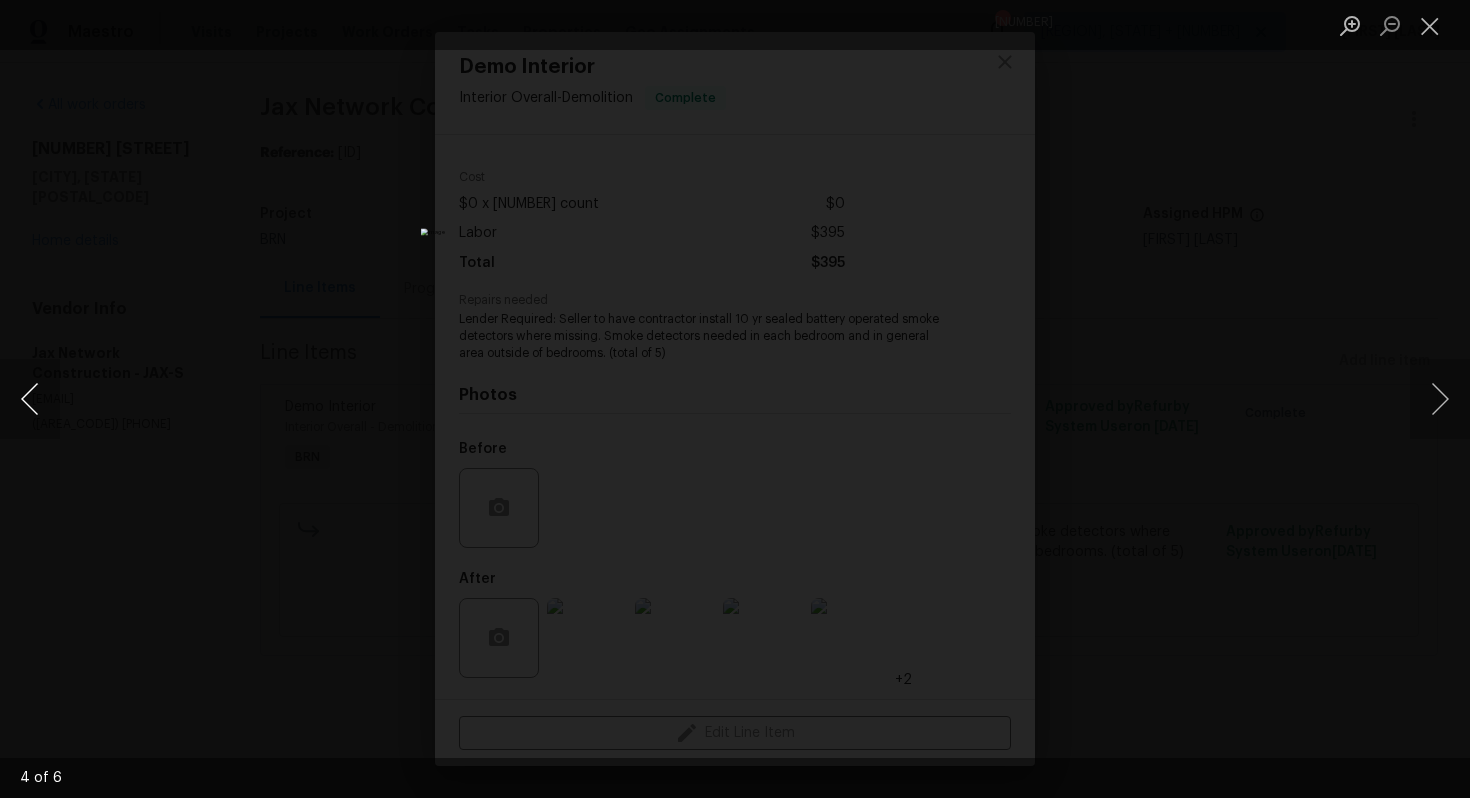 click at bounding box center [30, 399] 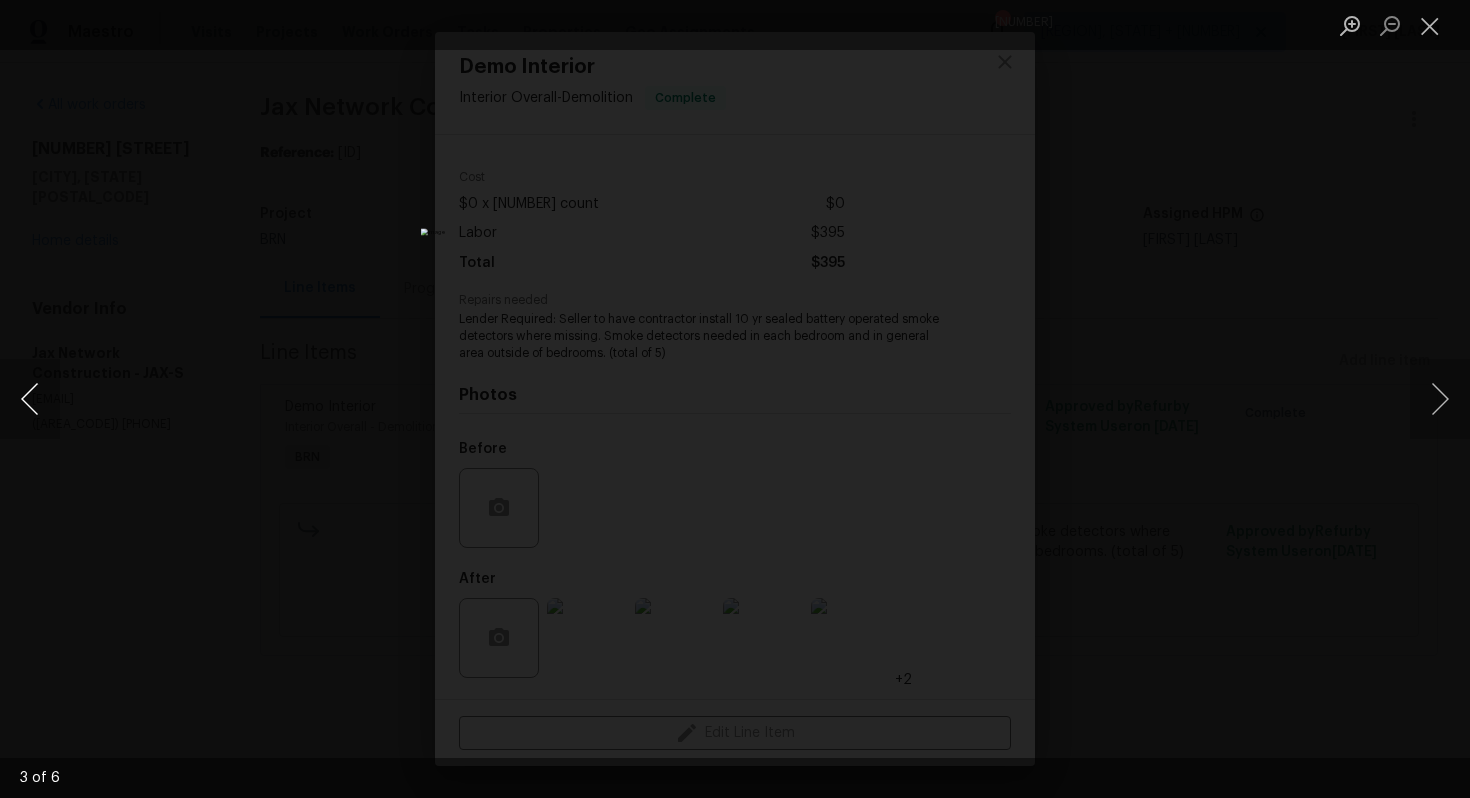 click at bounding box center (30, 399) 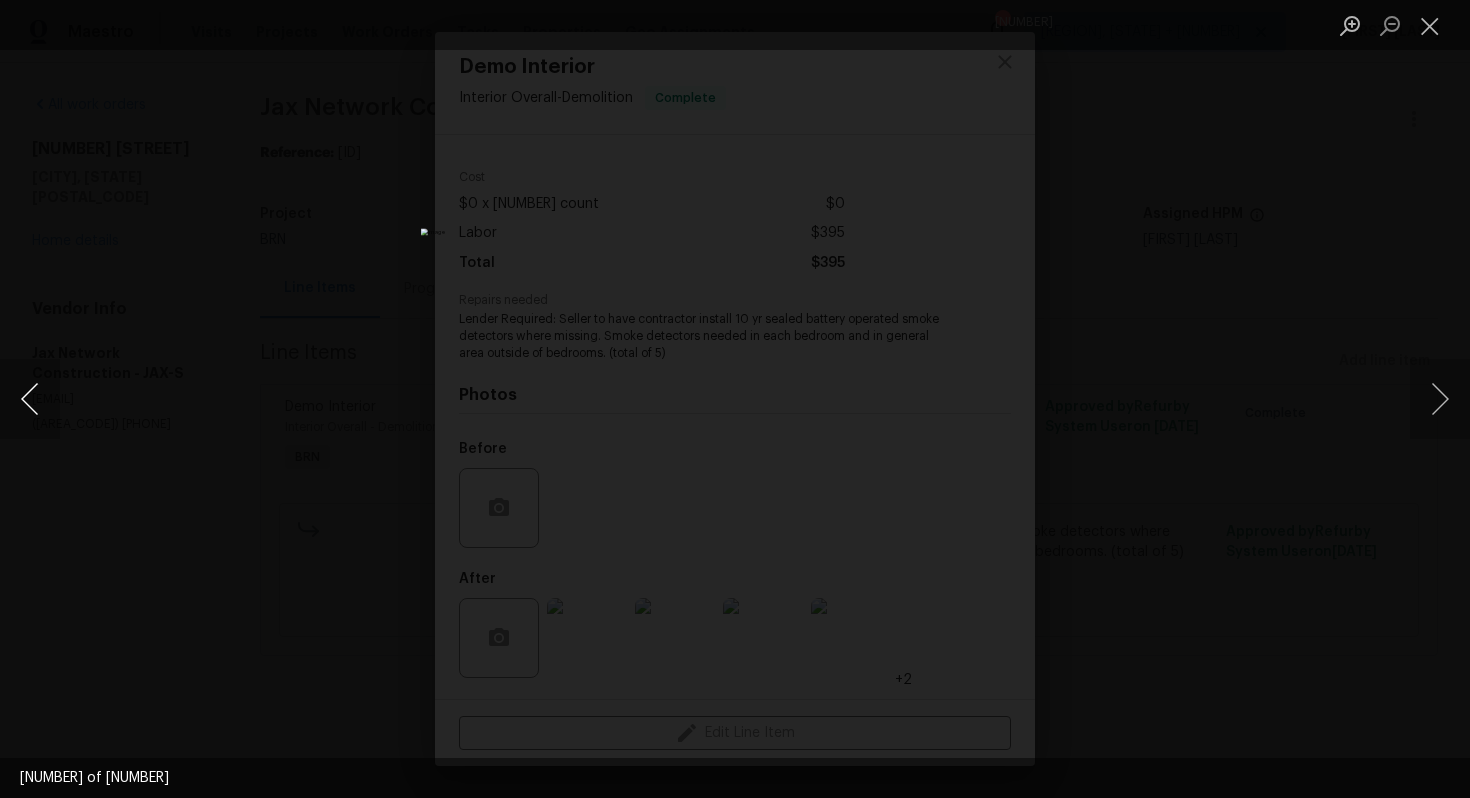 click at bounding box center [30, 399] 